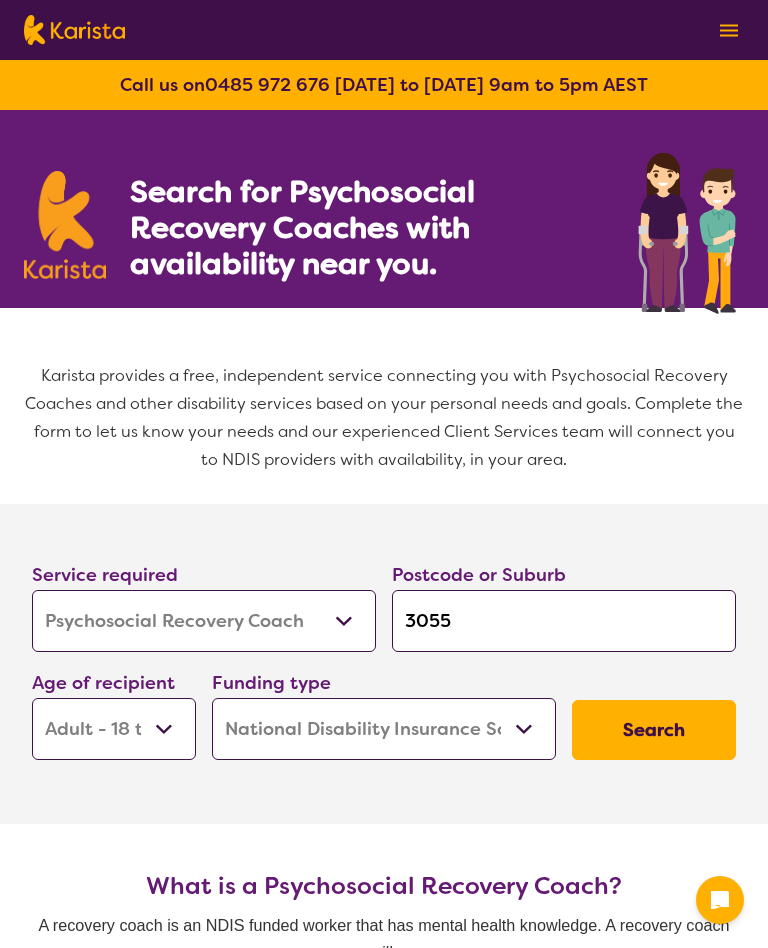 select on "Psychosocial Recovery Coach" 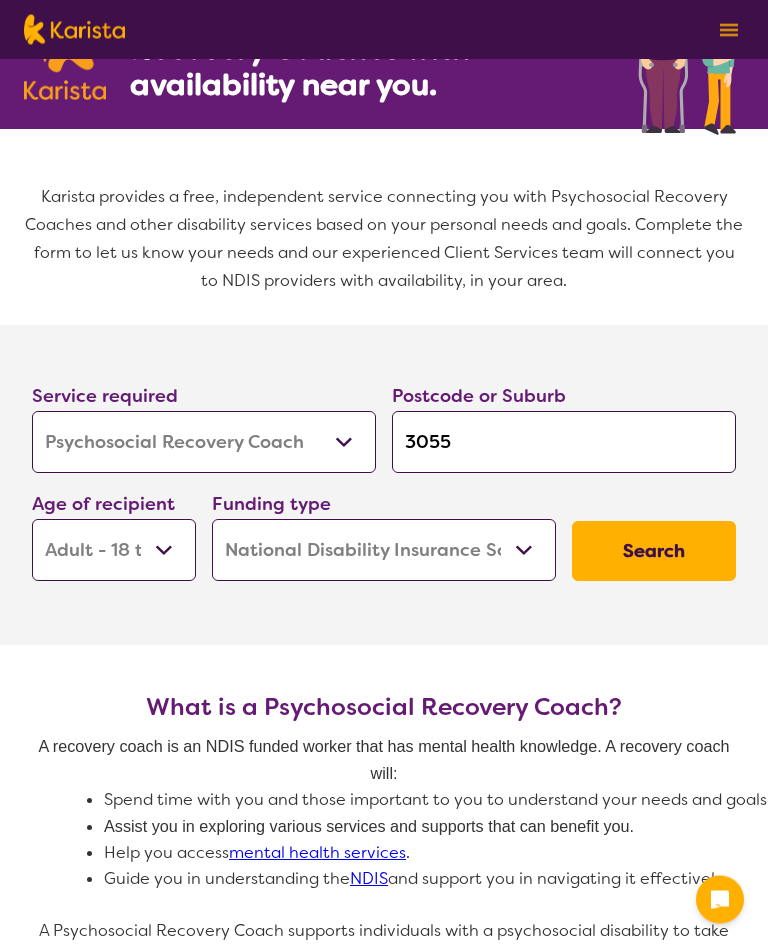 scroll, scrollTop: 179, scrollLeft: 0, axis: vertical 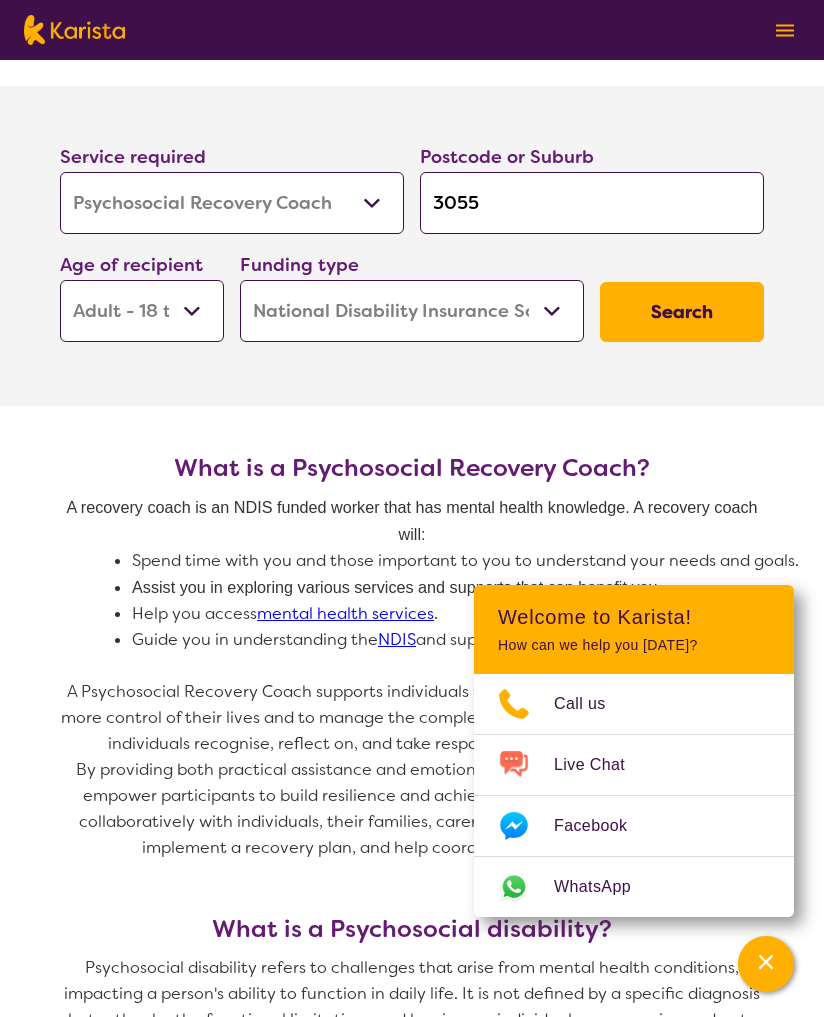 click on "Search" at bounding box center [682, 312] 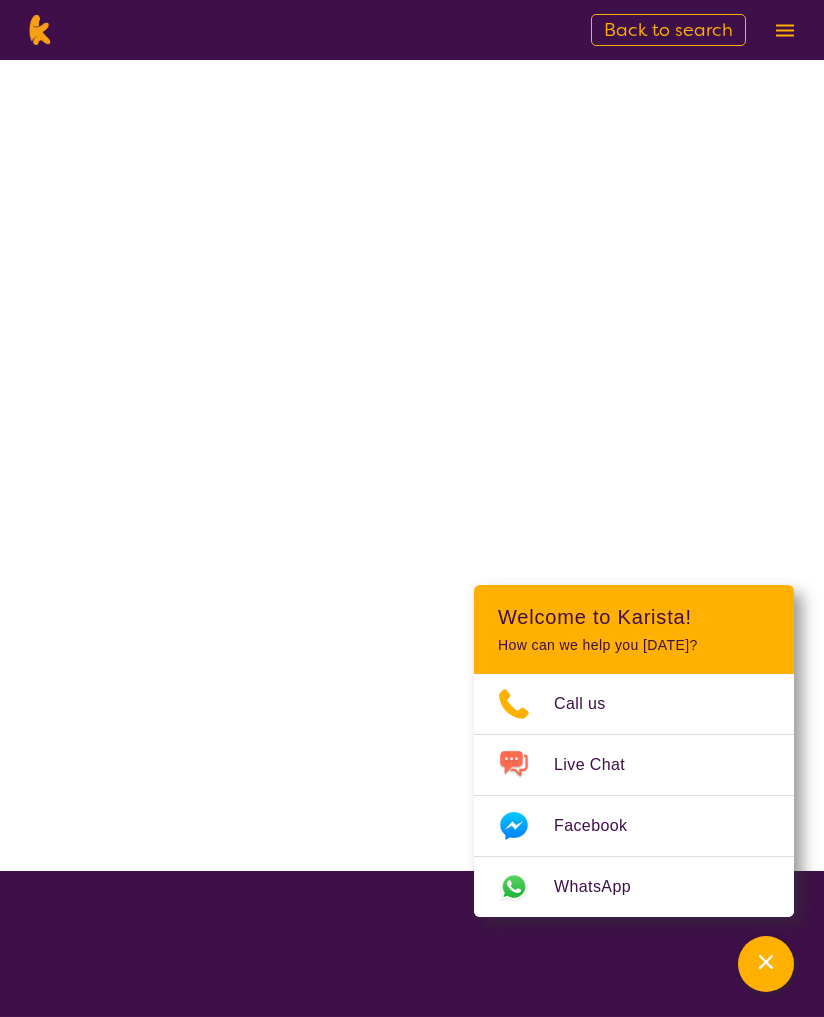 scroll, scrollTop: 0, scrollLeft: 0, axis: both 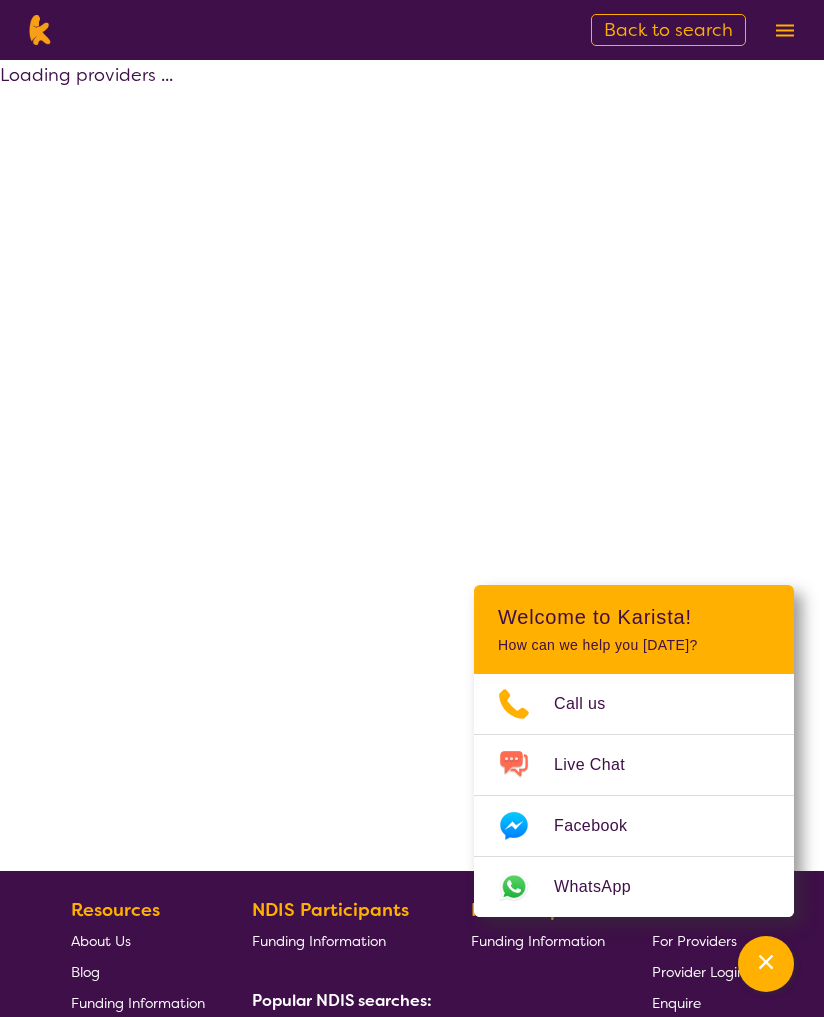 select on "by_score" 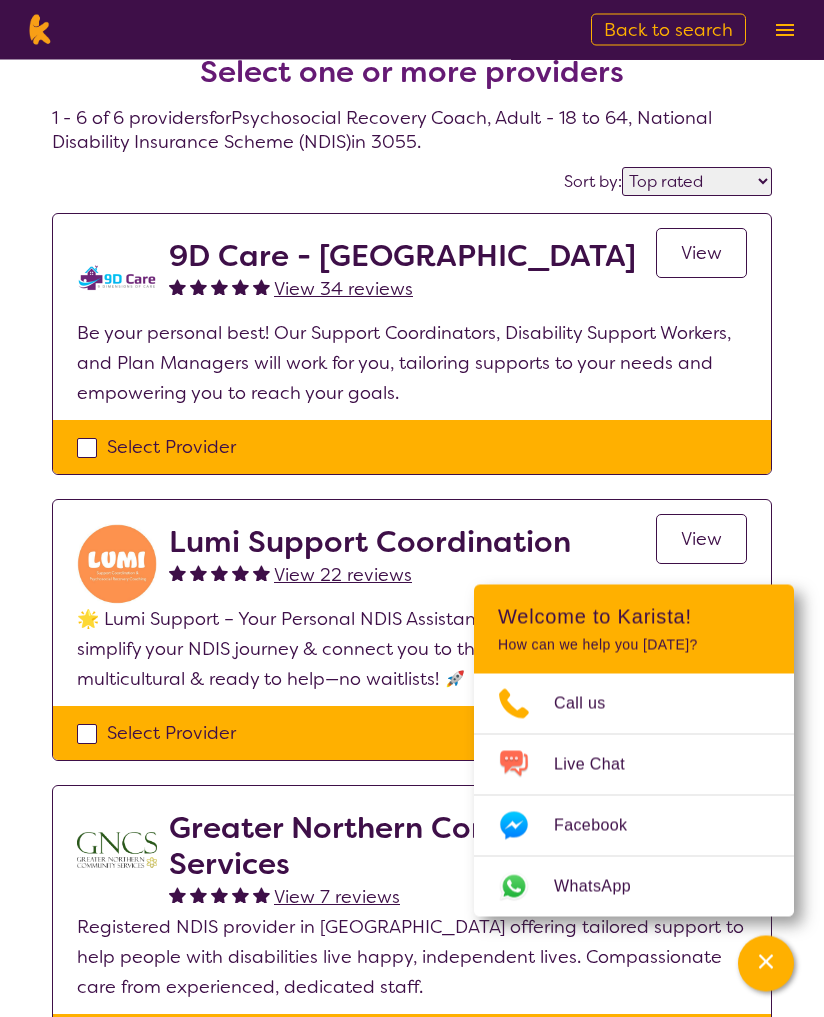click at bounding box center [766, 964] 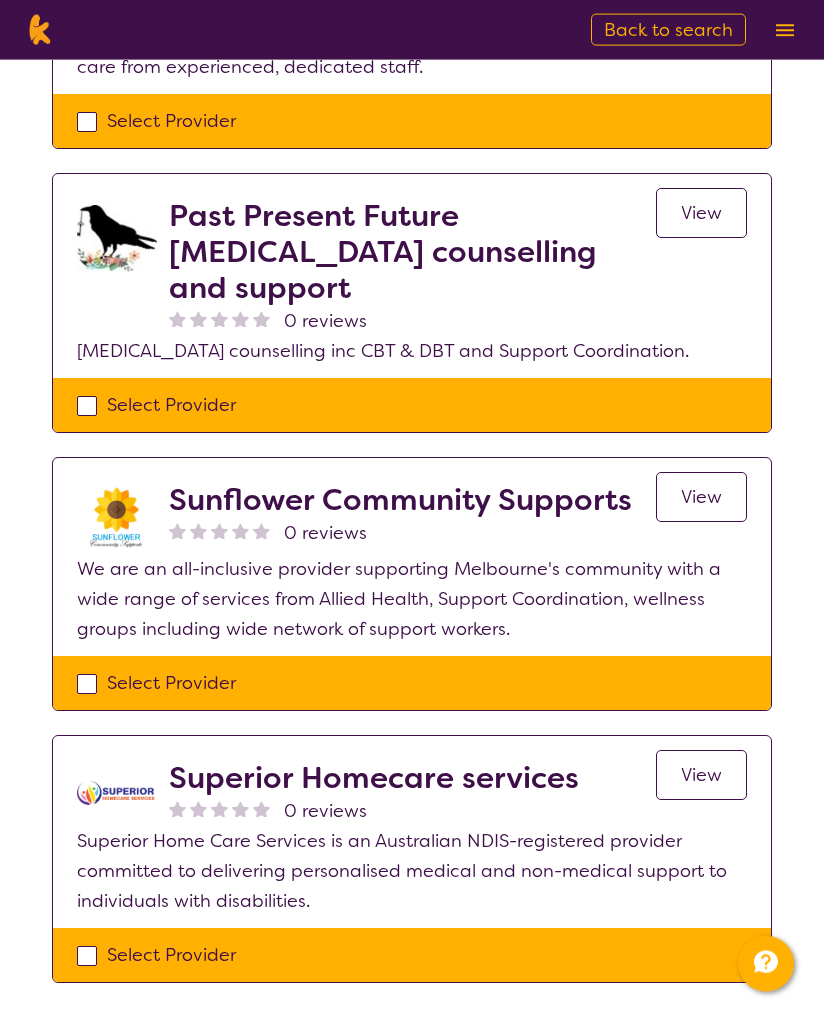 scroll, scrollTop: 943, scrollLeft: 0, axis: vertical 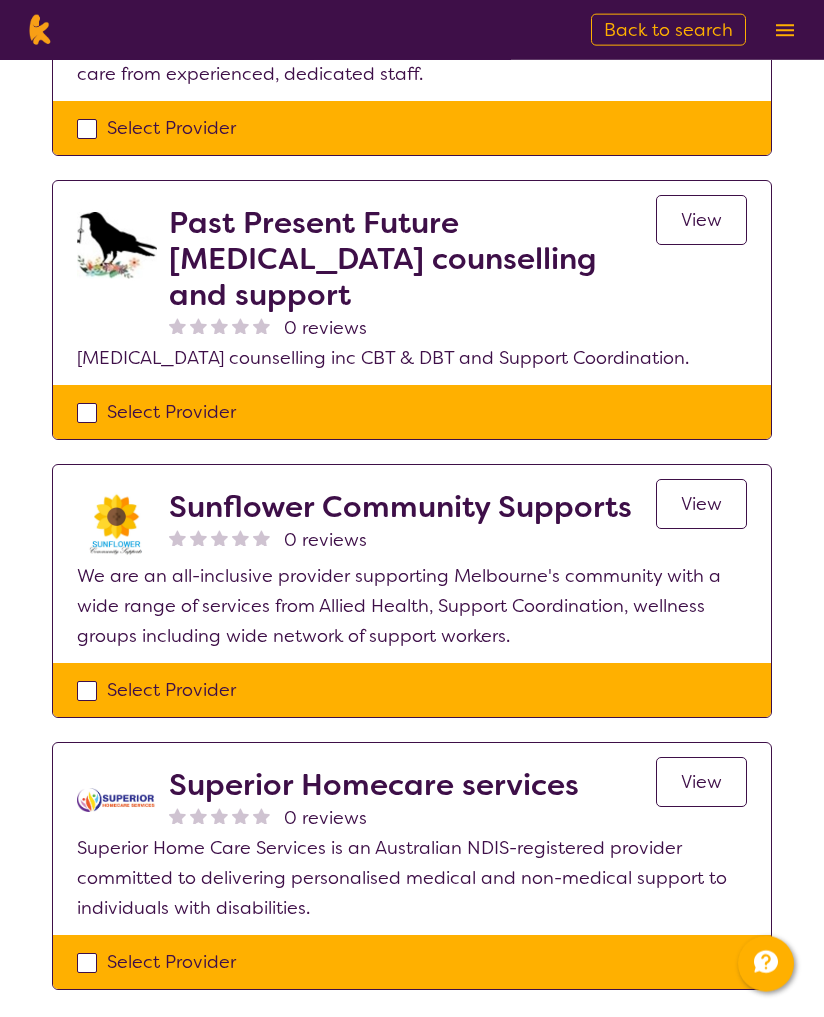 click on "View" at bounding box center (701, 220) 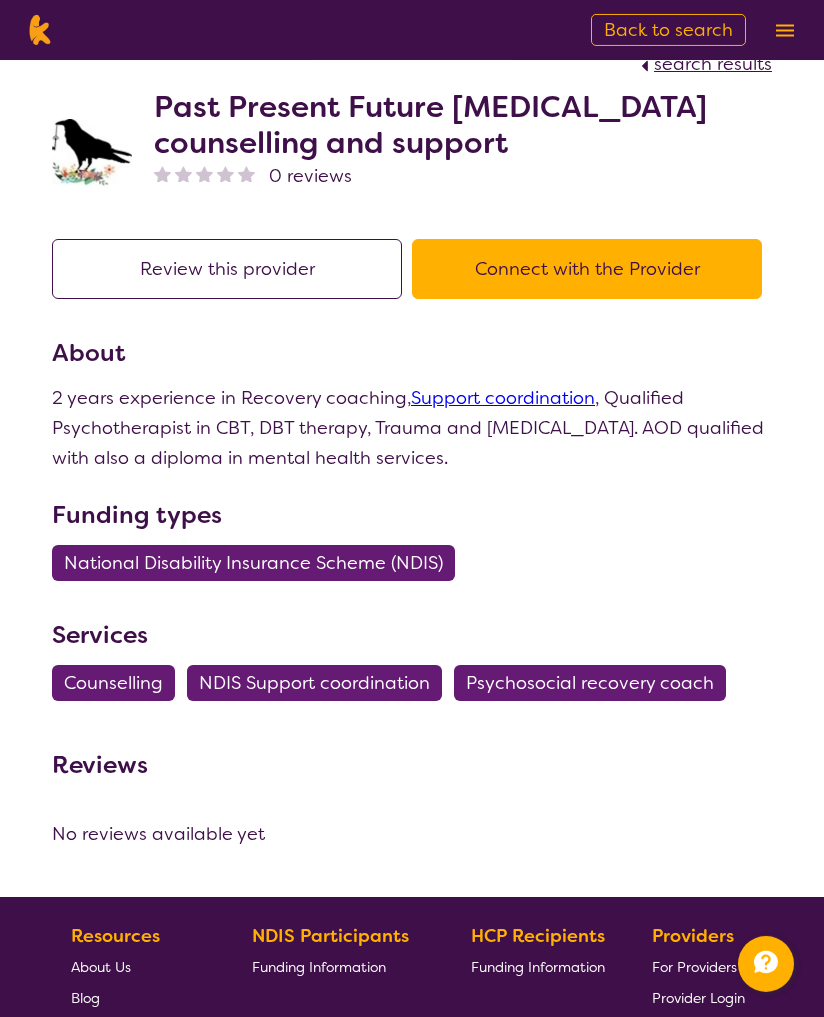 scroll, scrollTop: 36, scrollLeft: 0, axis: vertical 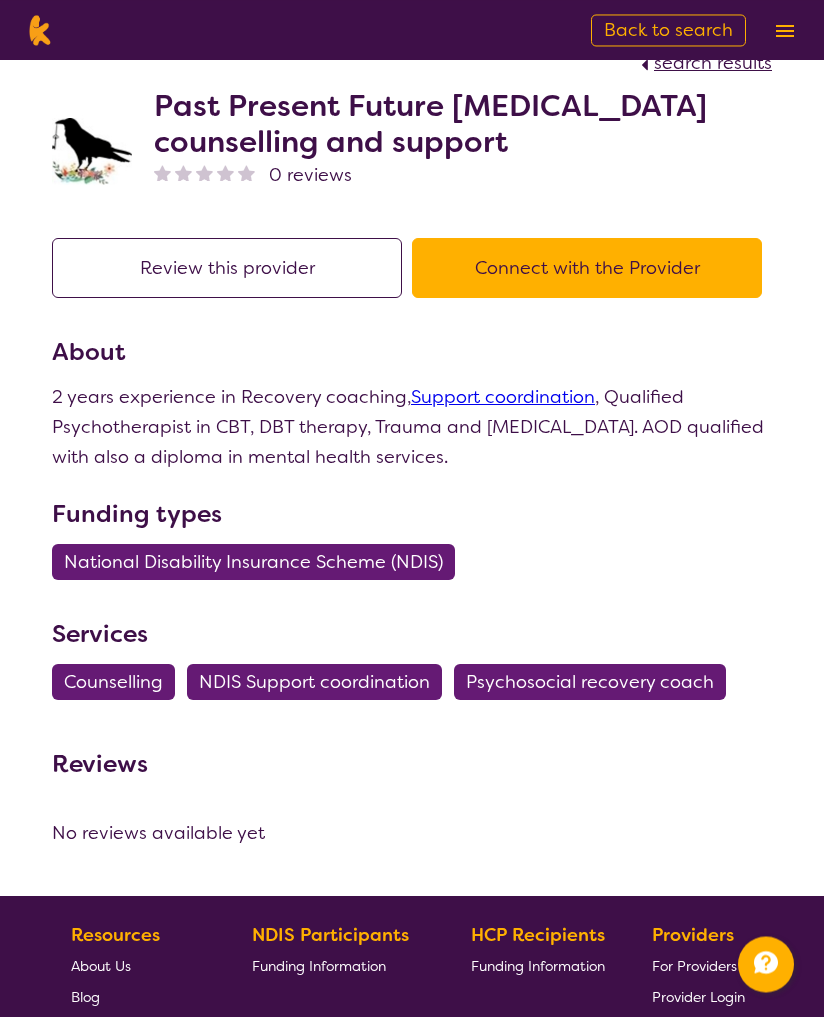 click on "Connect with the Provider" at bounding box center (587, 268) 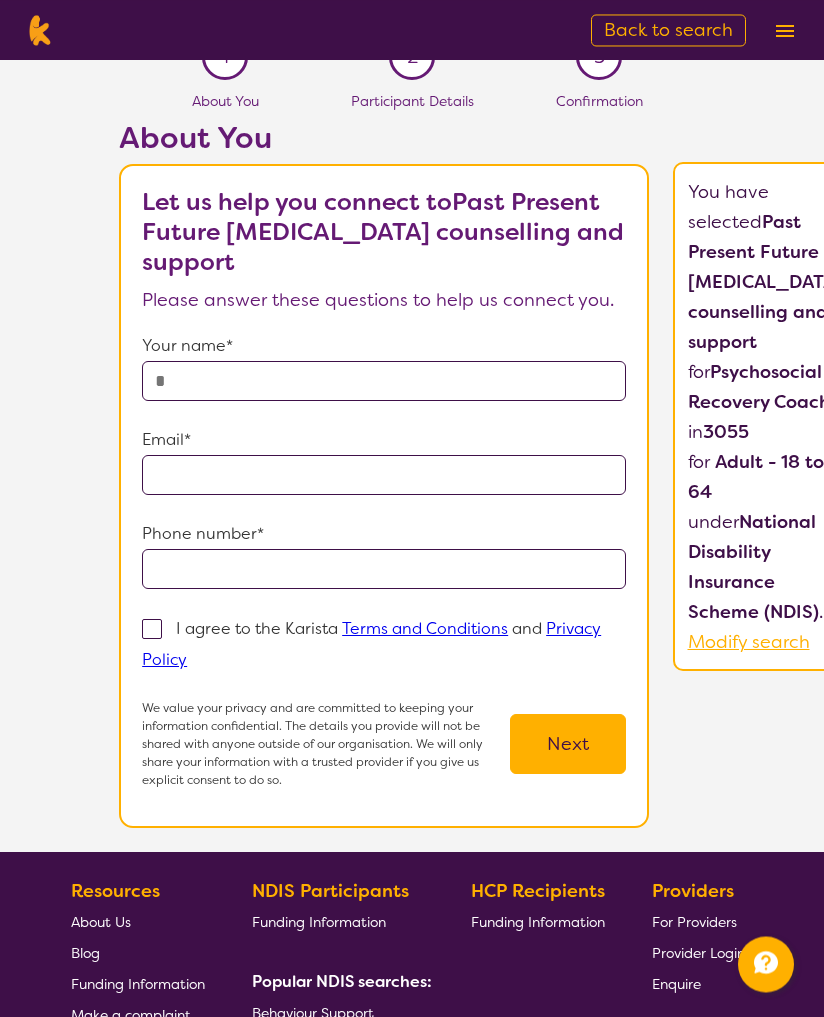 scroll, scrollTop: 0, scrollLeft: 0, axis: both 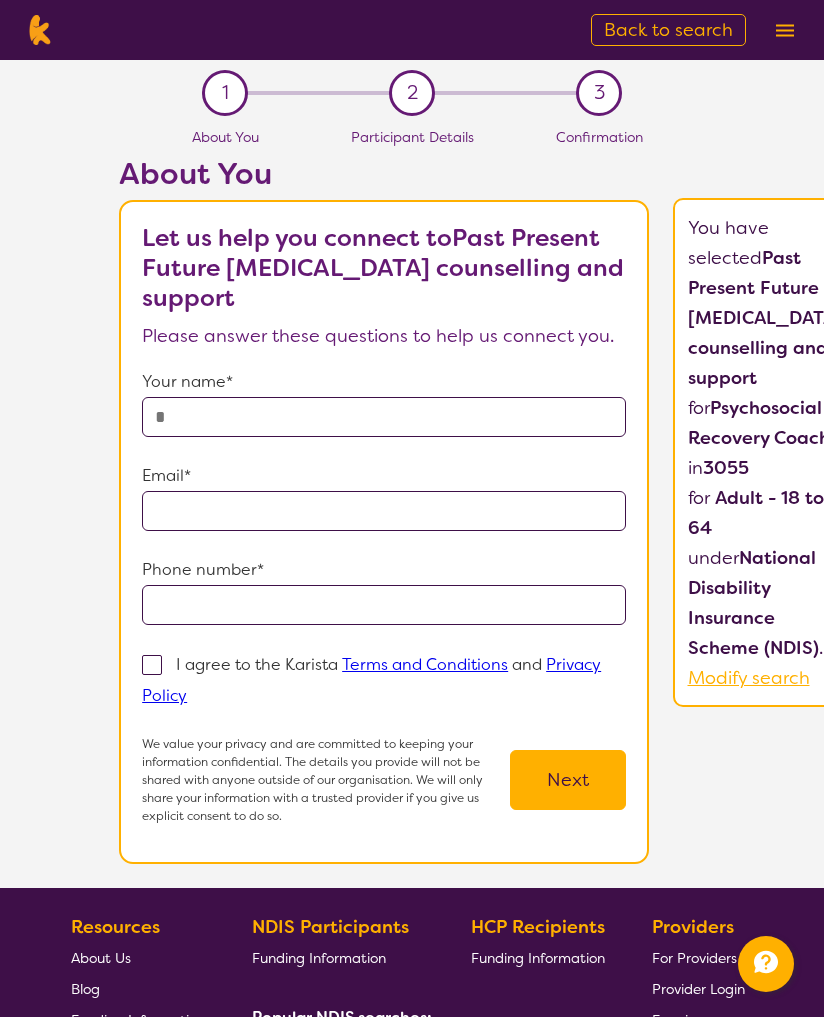 click on "Your name*" at bounding box center [384, 382] 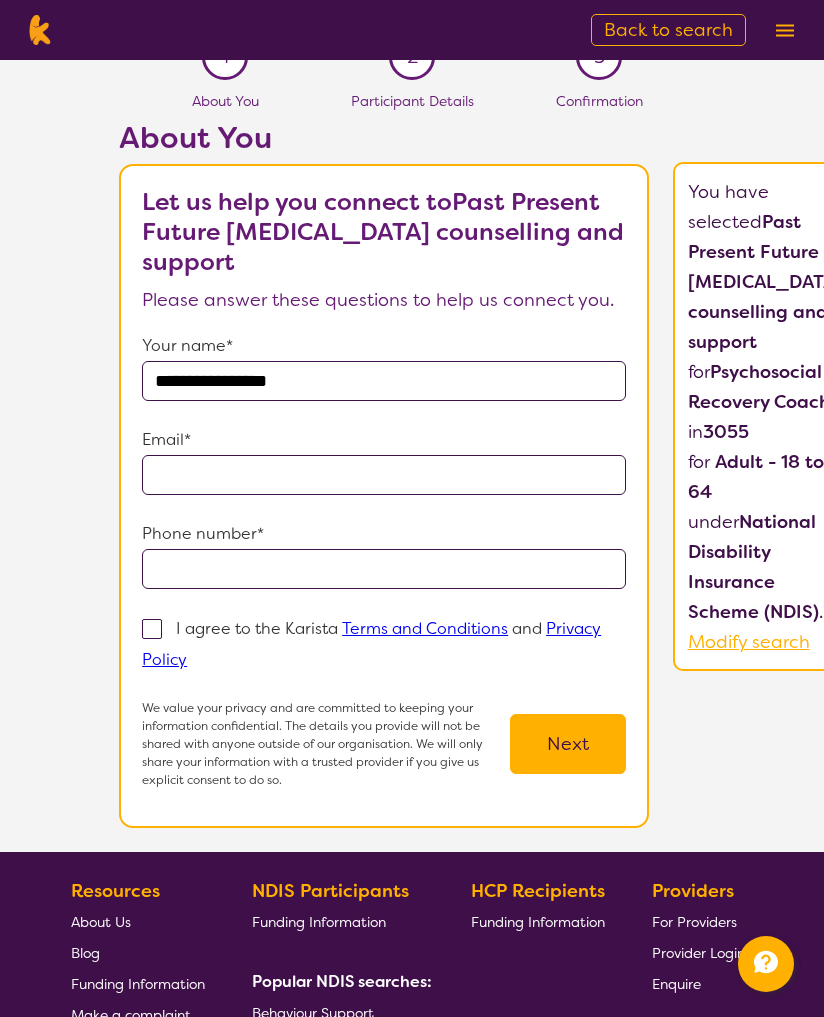 type on "**********" 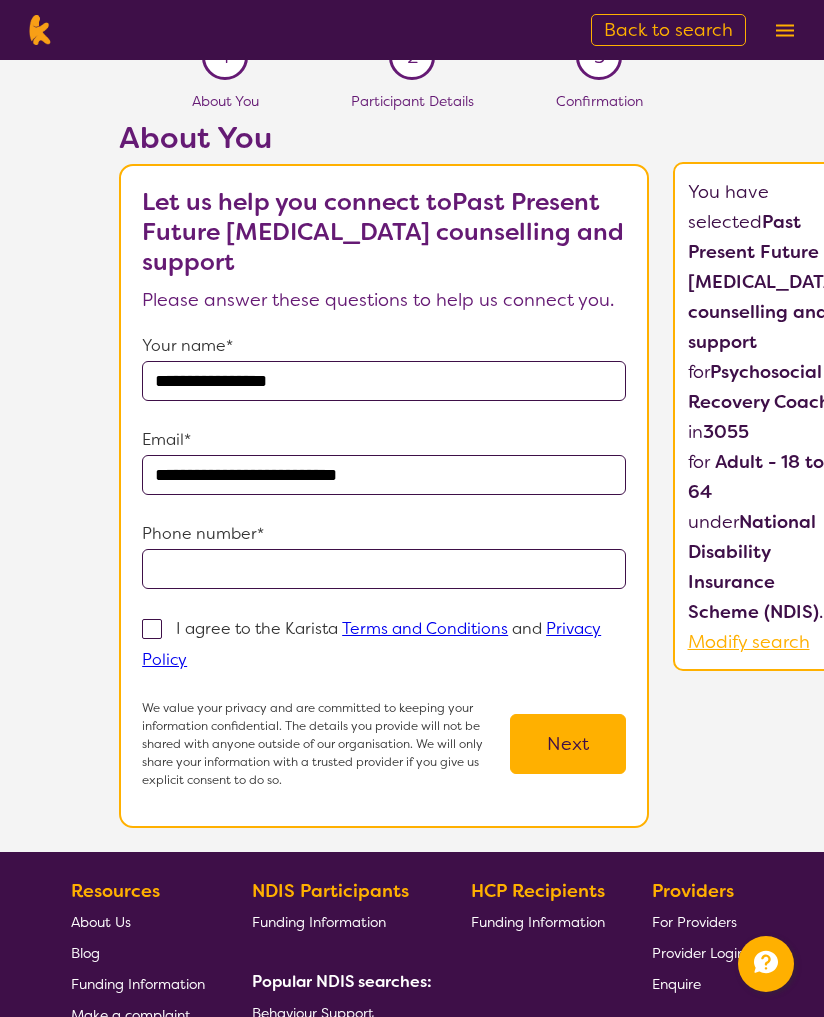 type on "**********" 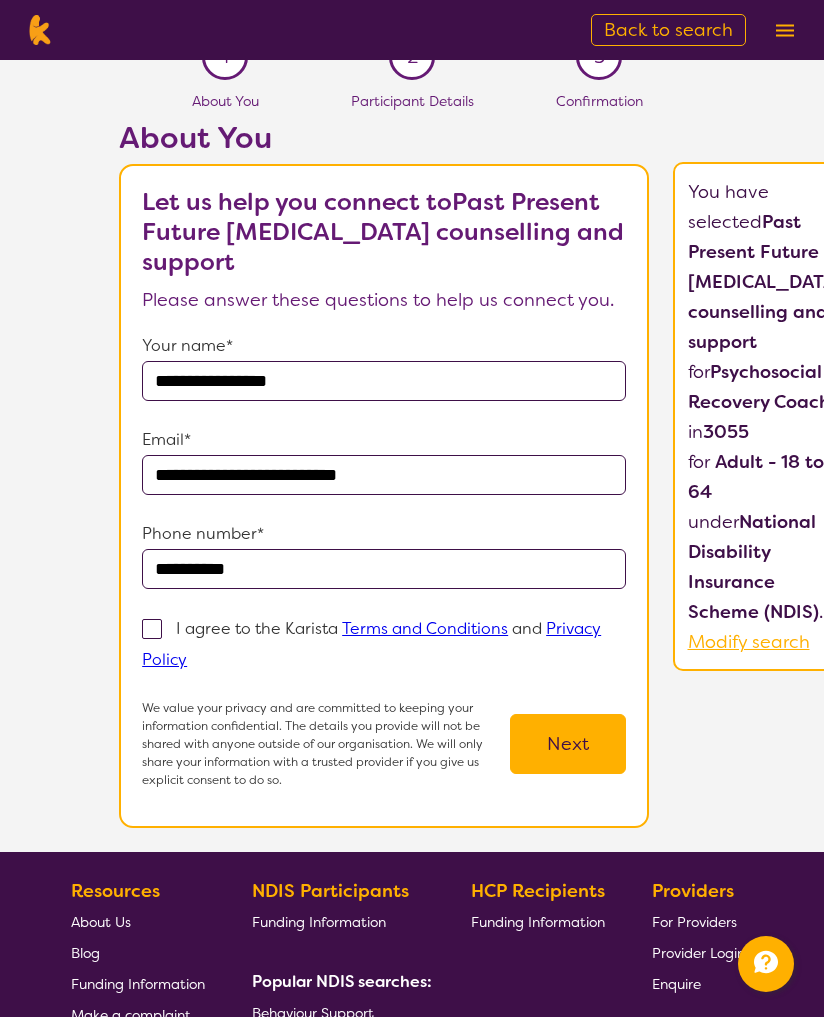 type on "**********" 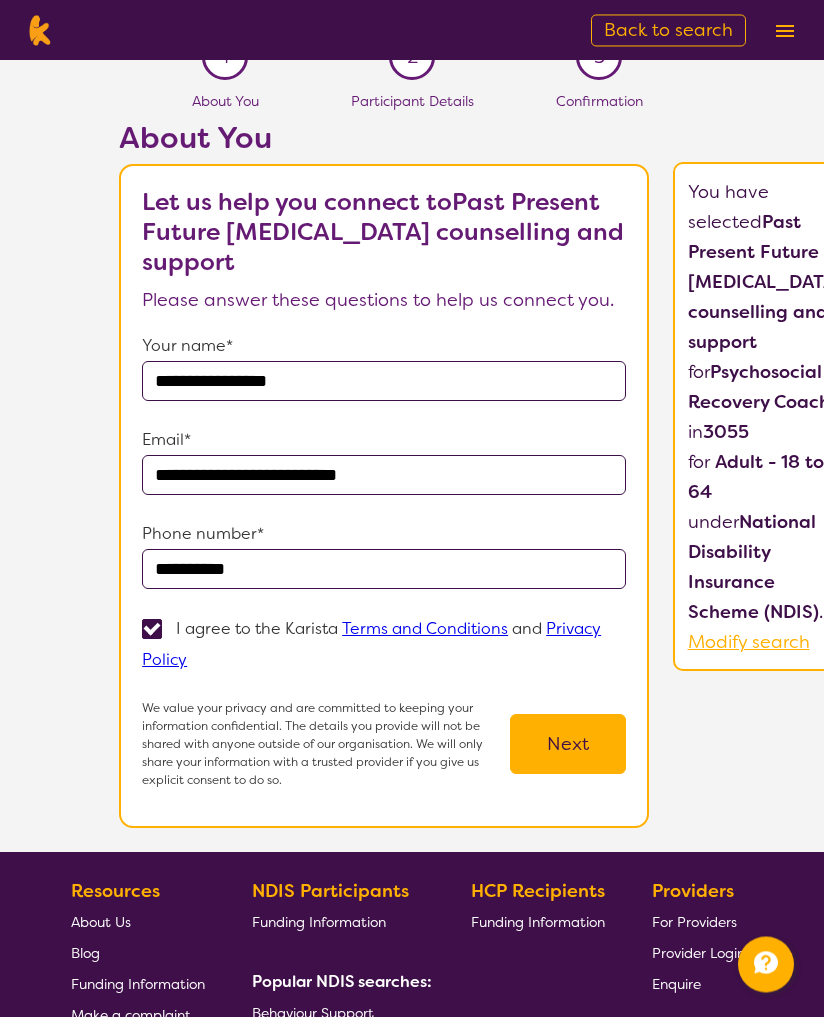 click on "Next" at bounding box center (568, 744) 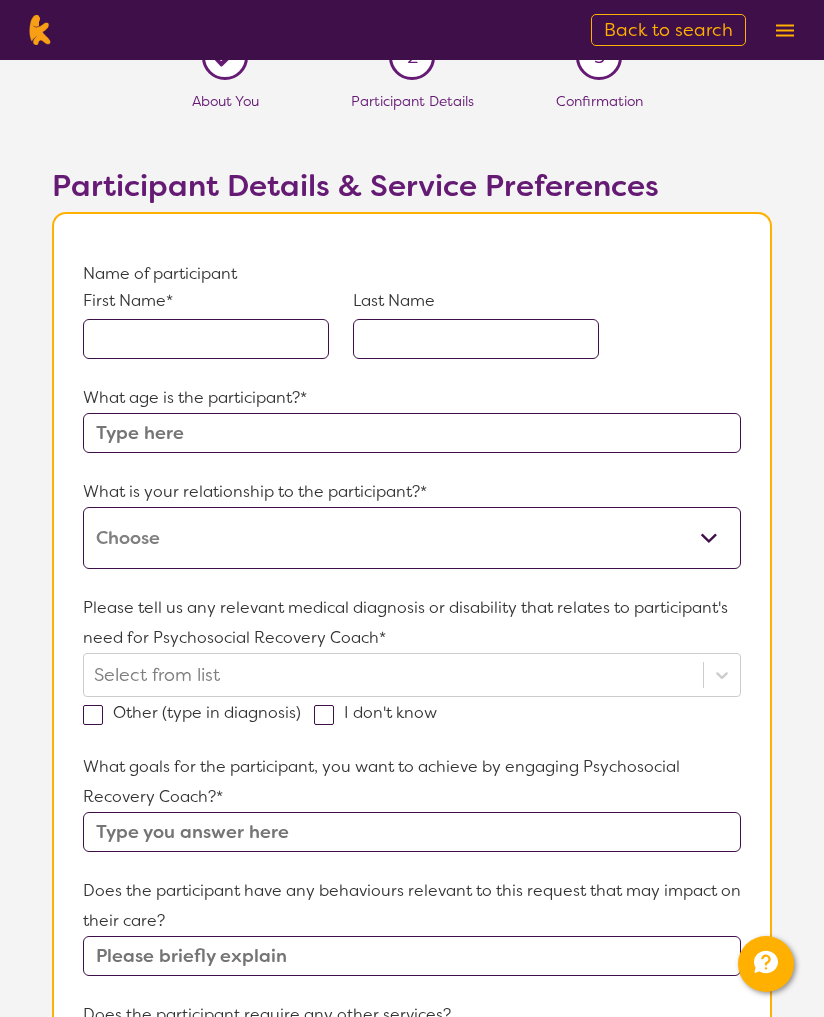 scroll, scrollTop: 0, scrollLeft: 0, axis: both 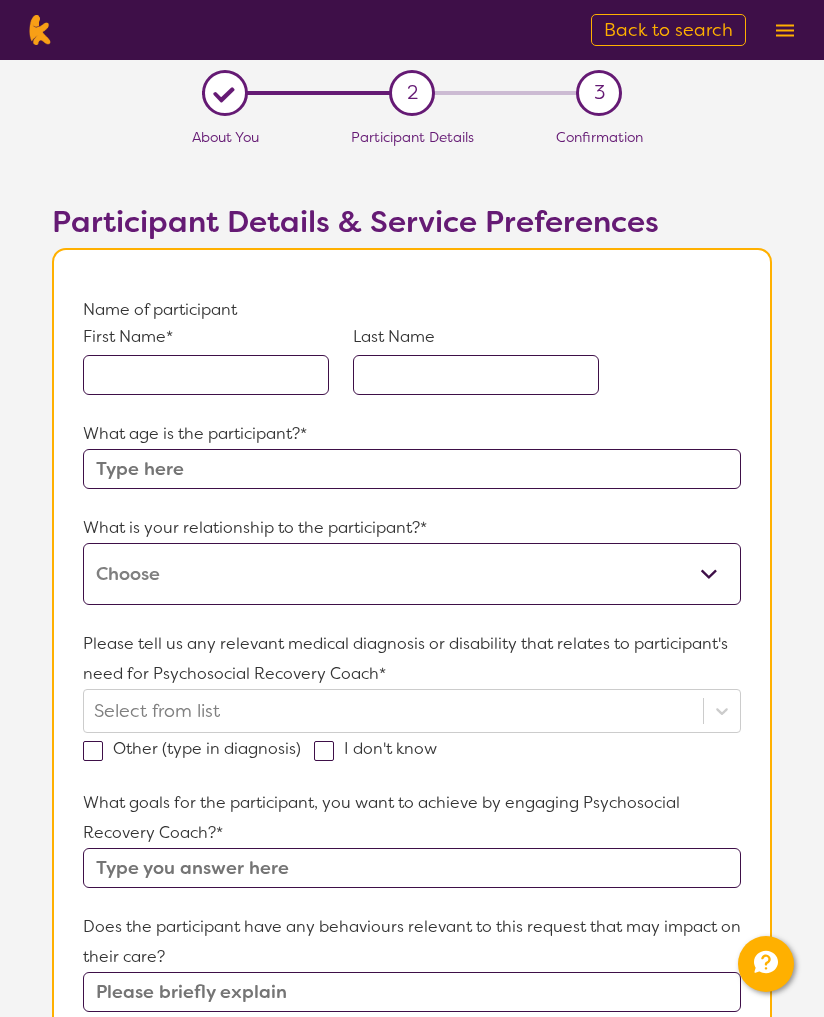 click at bounding box center (206, 375) 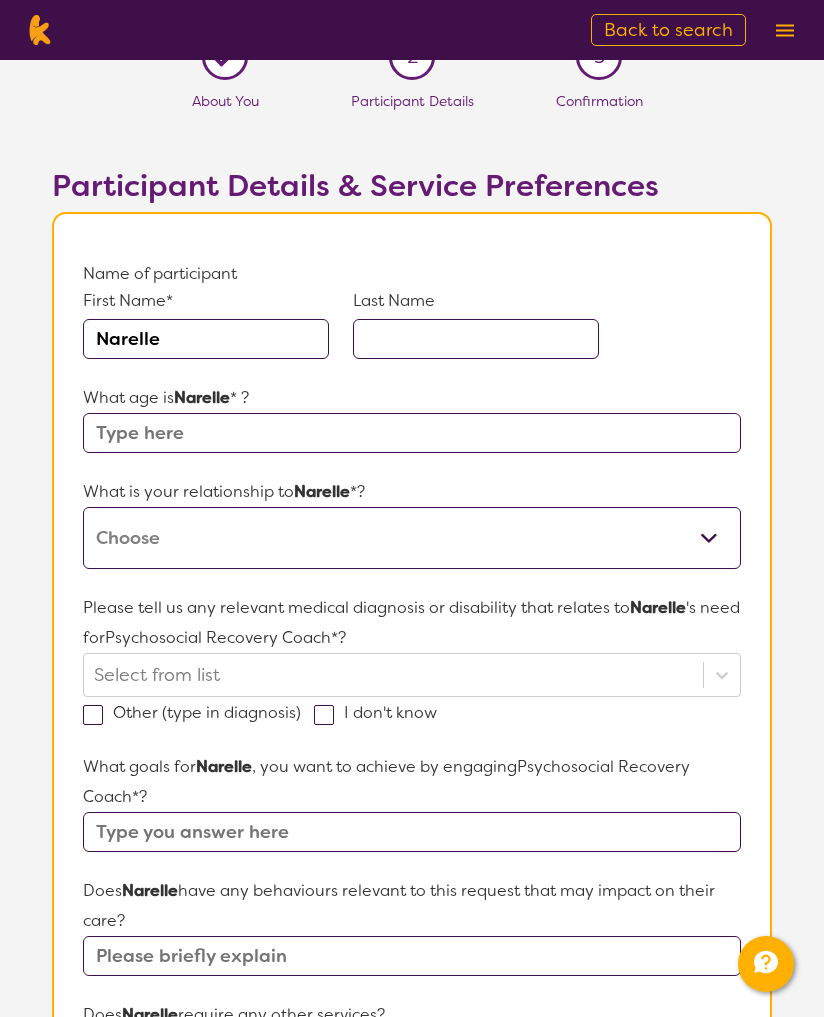 type on "Narelle" 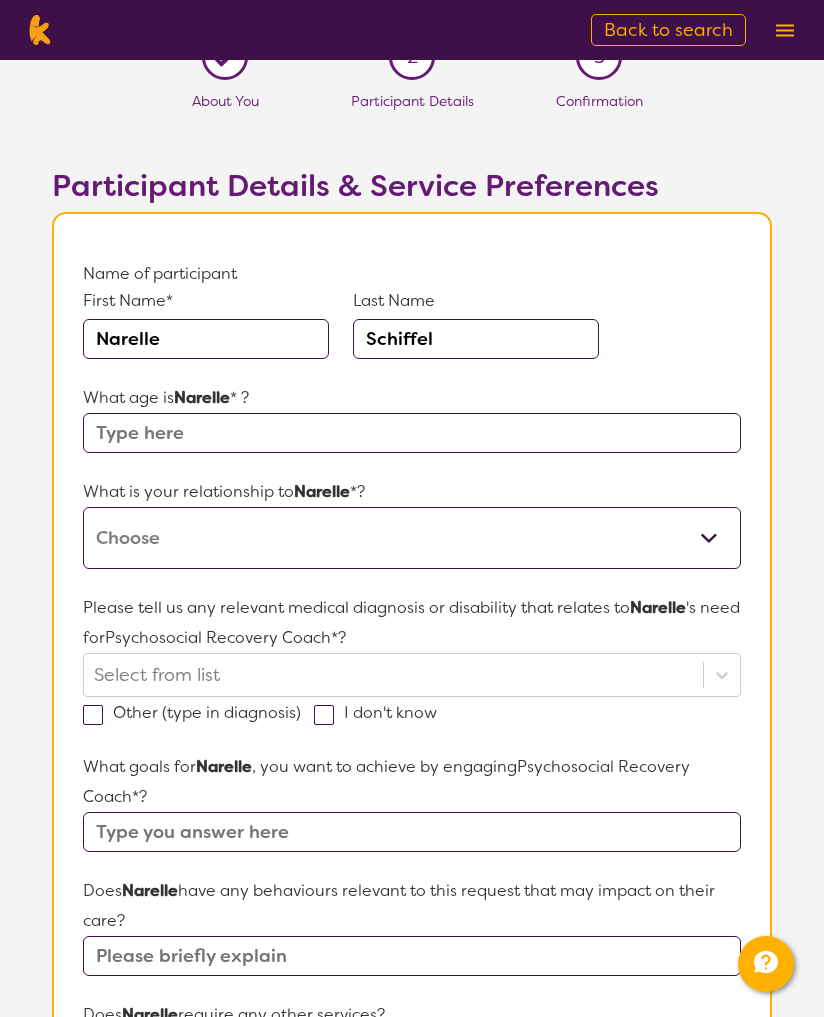 type on "Schiffel" 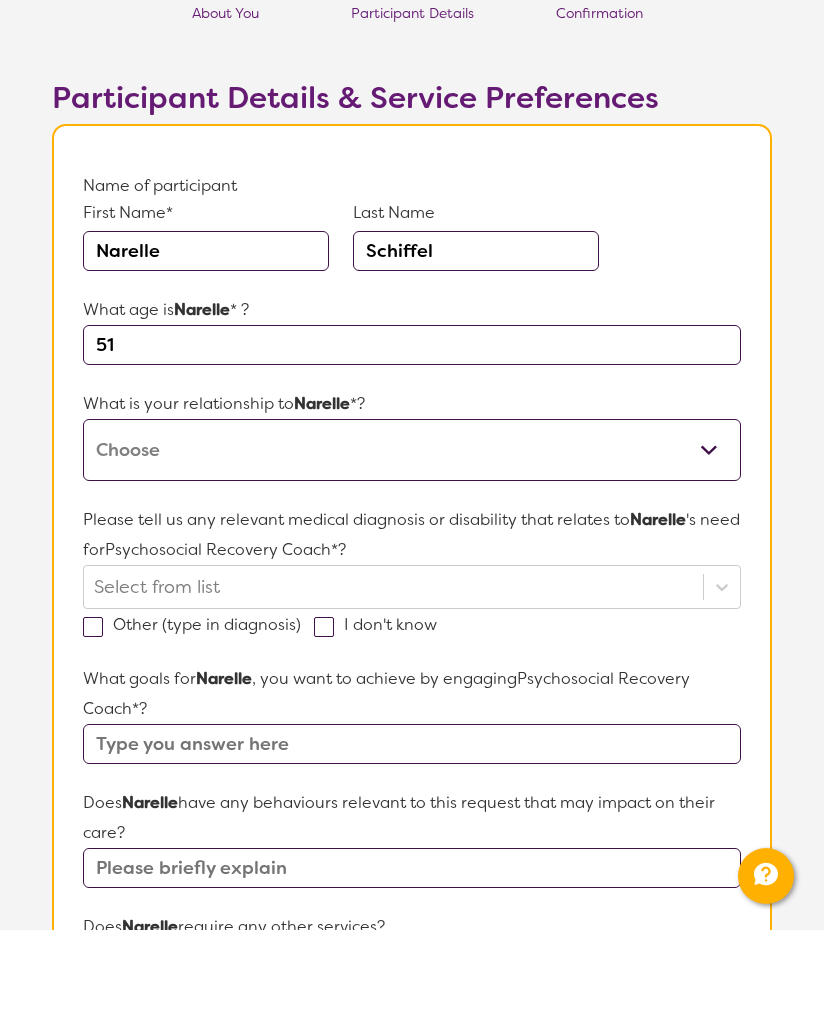 type on "51" 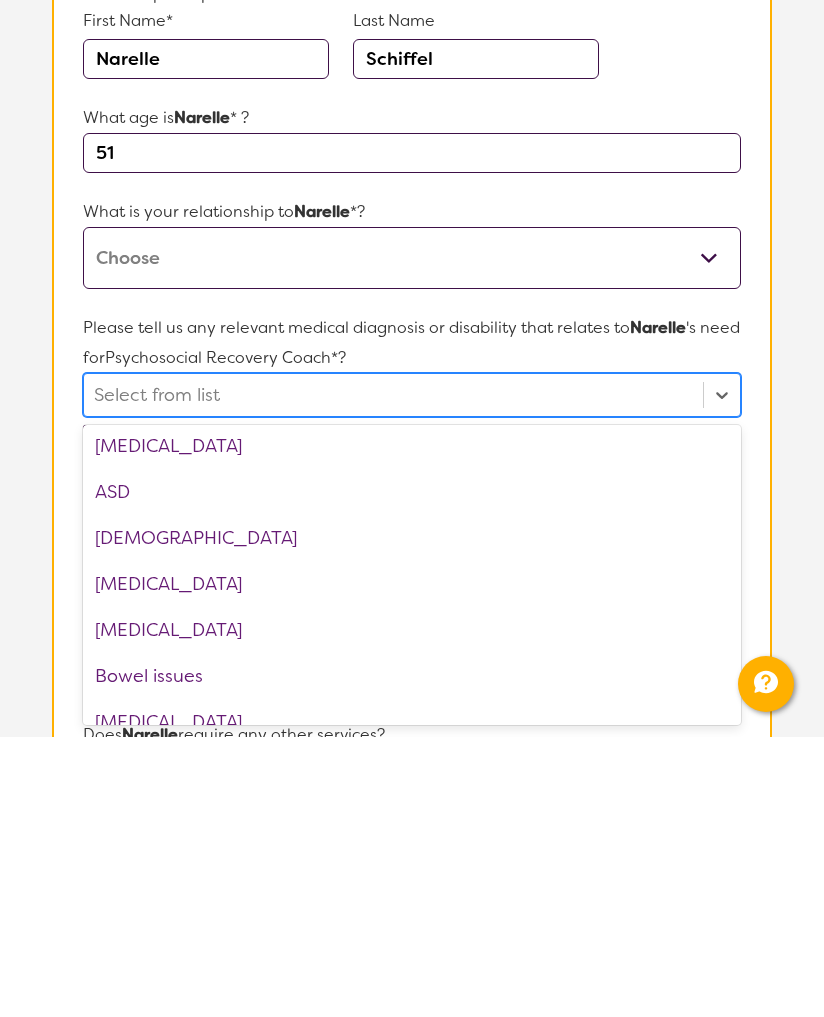 scroll, scrollTop: 322, scrollLeft: 0, axis: vertical 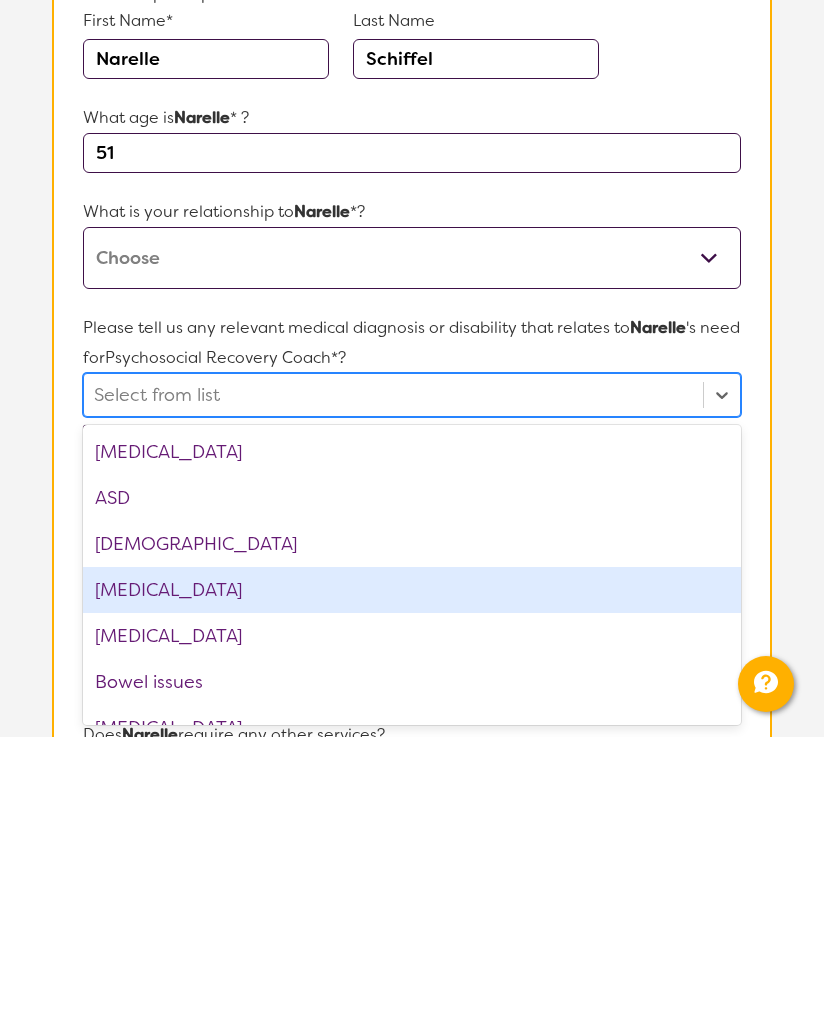 click on "[MEDICAL_DATA]" at bounding box center (412, 870) 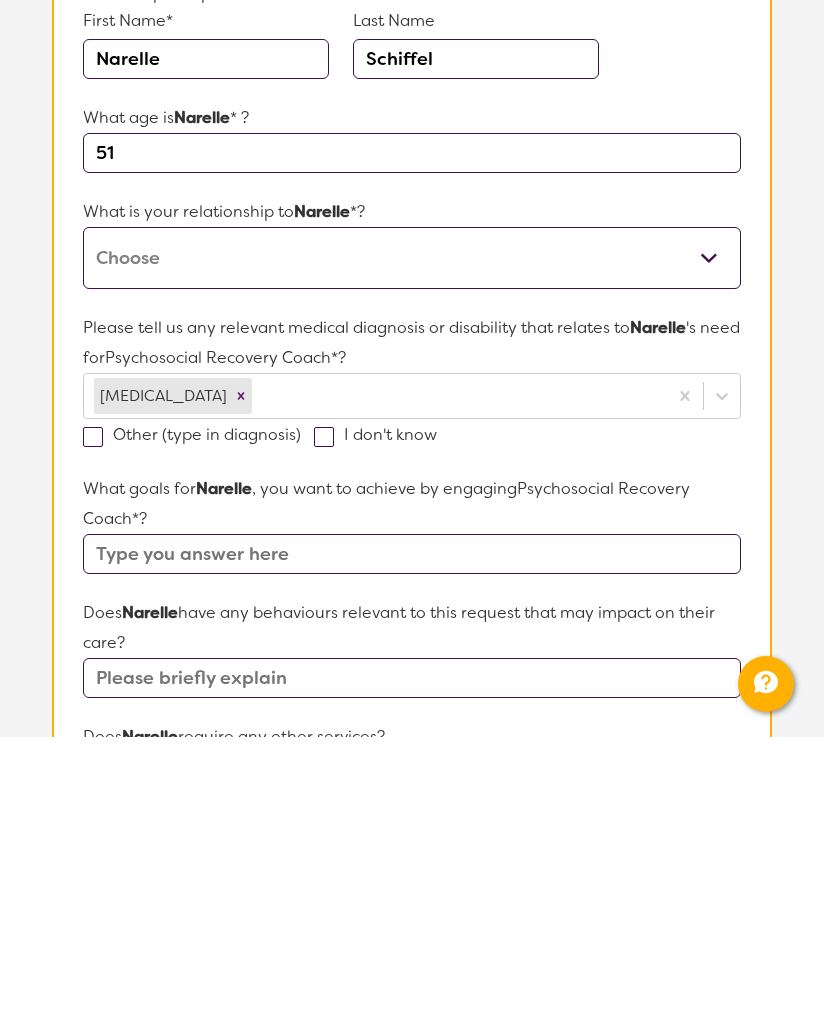 scroll, scrollTop: 316, scrollLeft: 0, axis: vertical 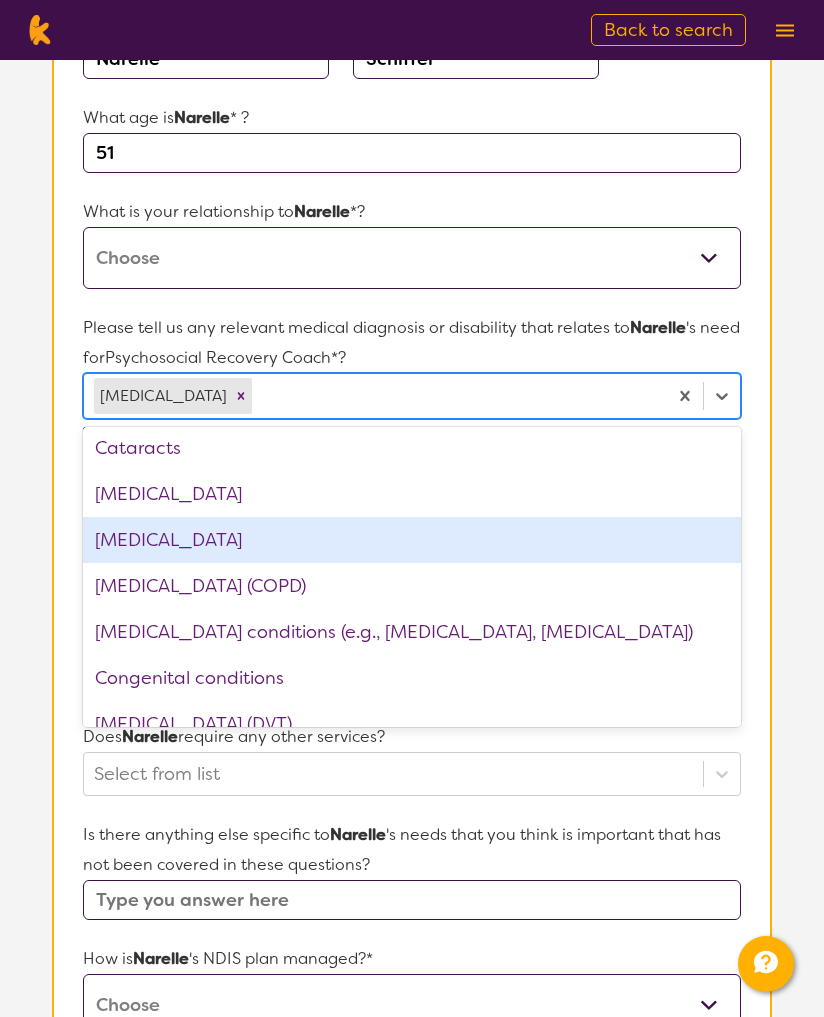 click on "[MEDICAL_DATA]" at bounding box center (412, 540) 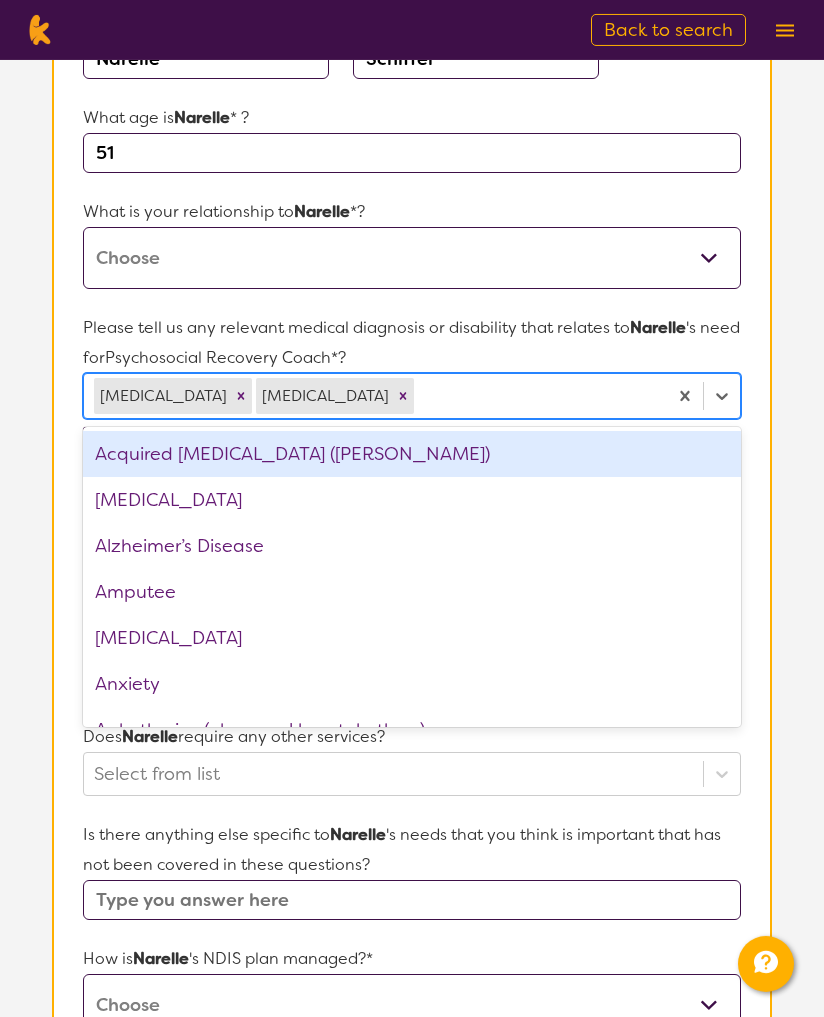 scroll, scrollTop: 316, scrollLeft: 0, axis: vertical 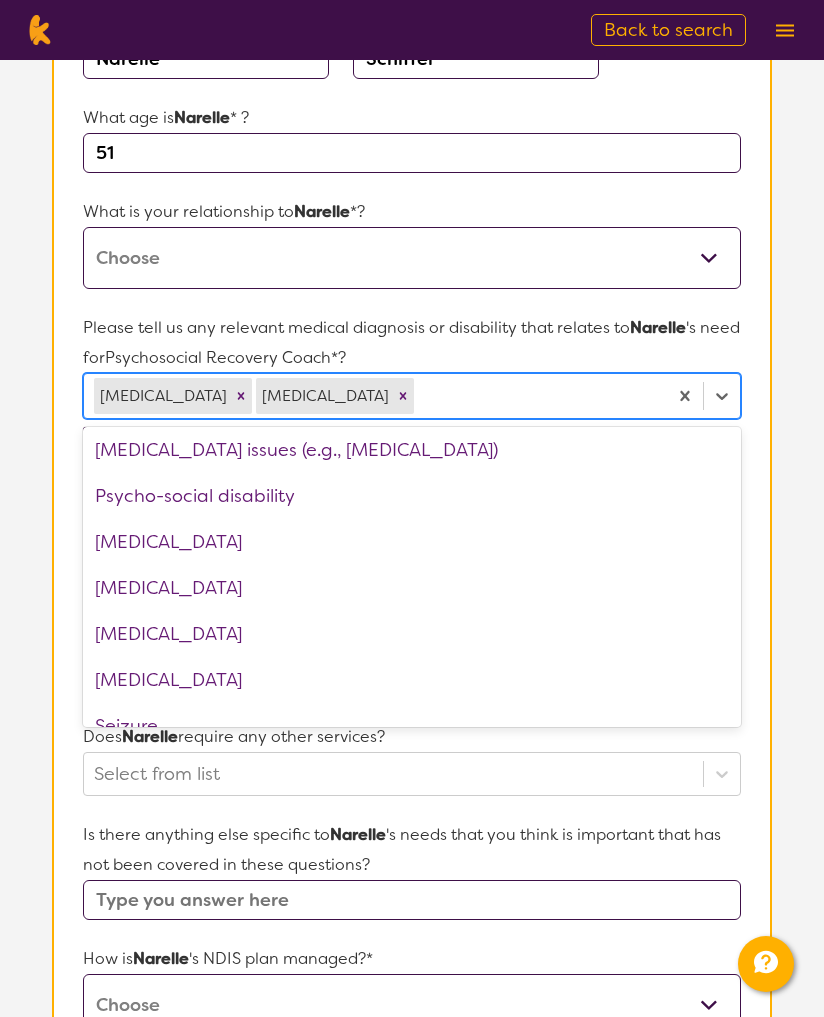 click on "[MEDICAL_DATA]" at bounding box center [412, 542] 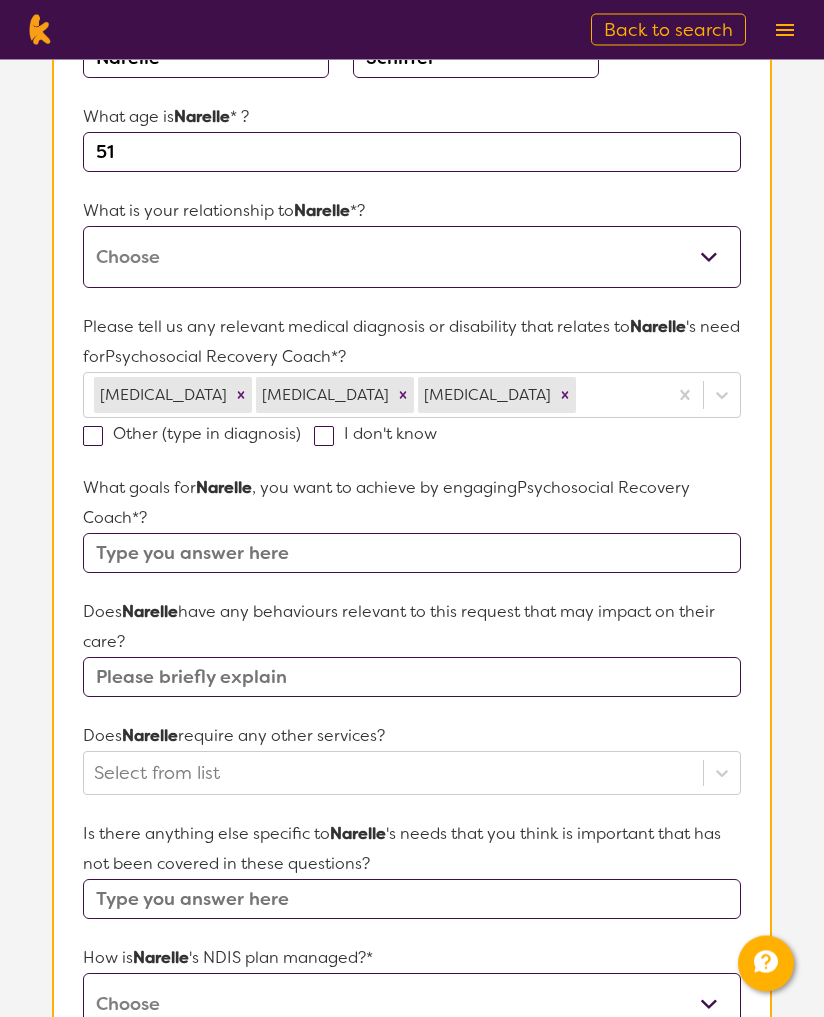scroll, scrollTop: 316, scrollLeft: 0, axis: vertical 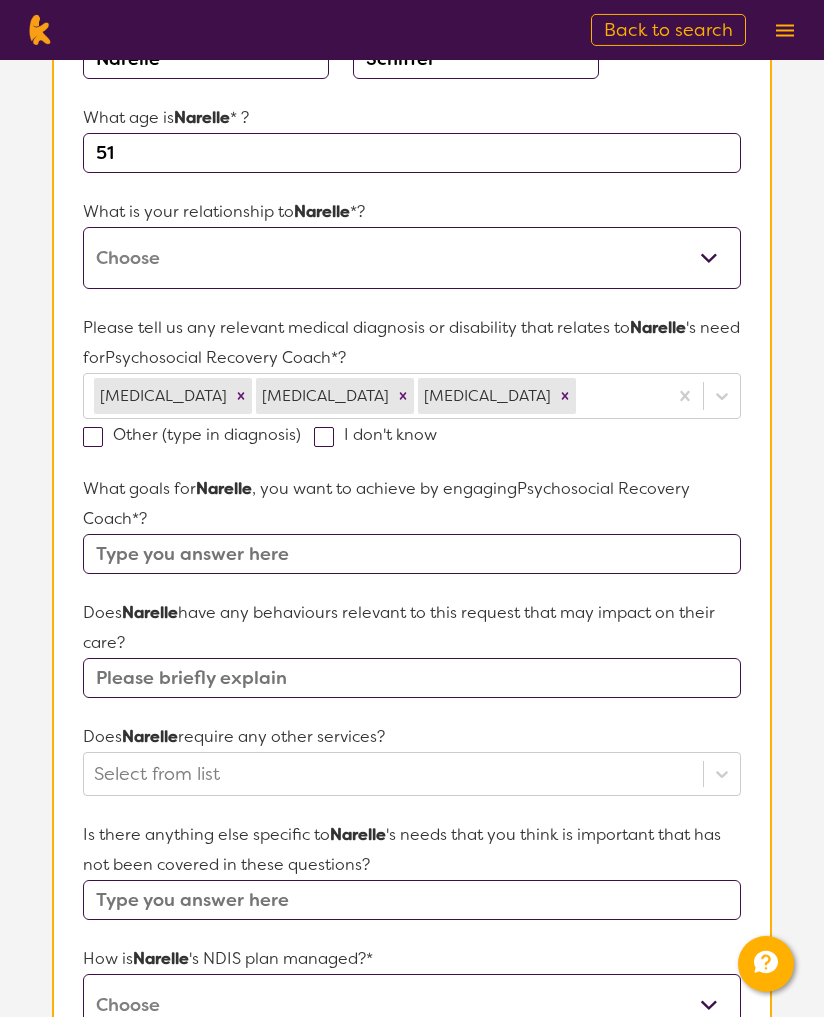 click at bounding box center (412, 554) 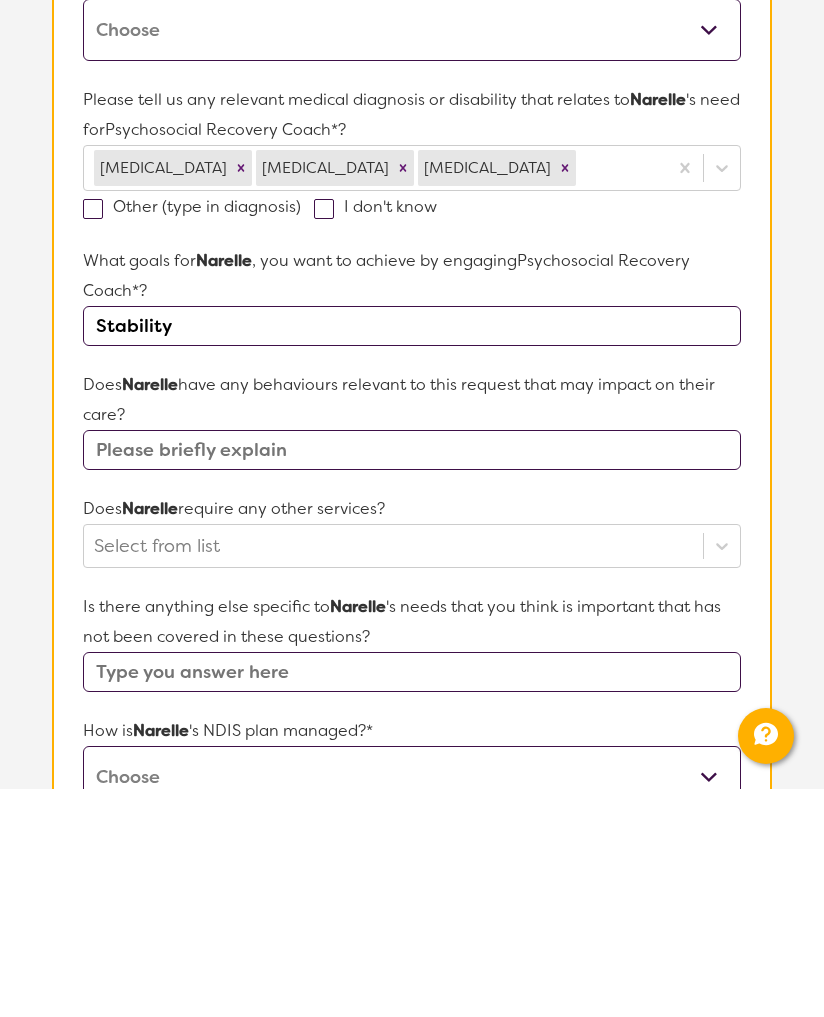 type on "Stability" 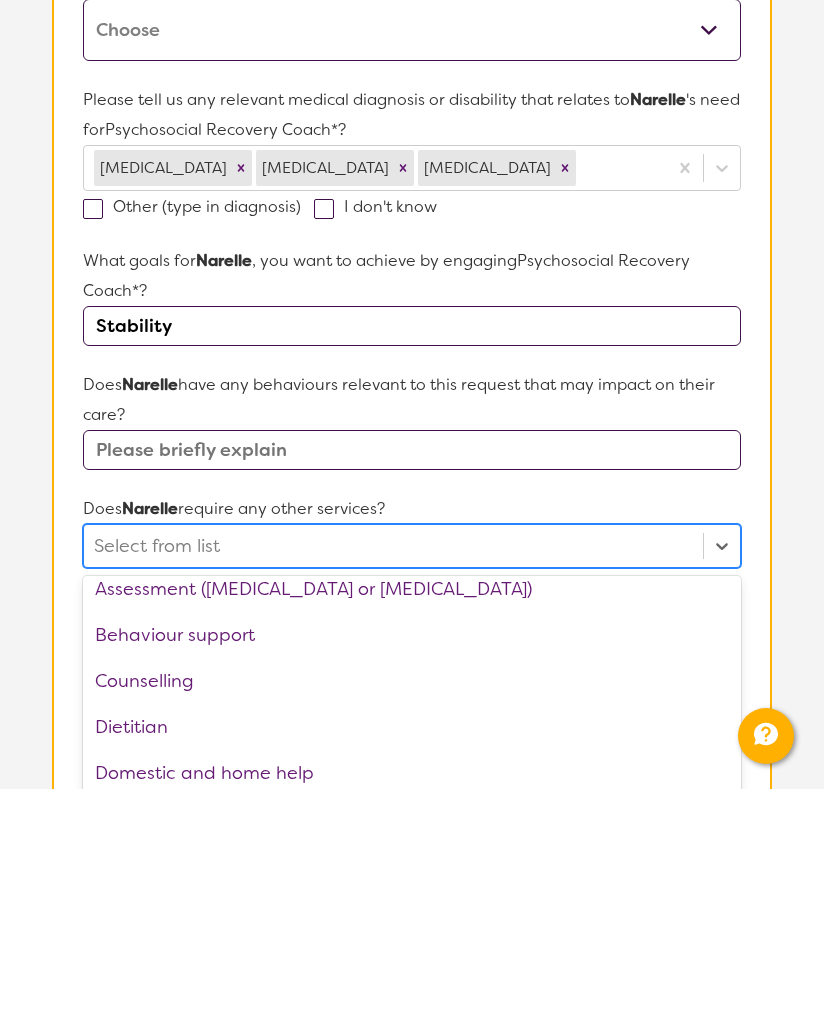 scroll, scrollTop: 59, scrollLeft: 0, axis: vertical 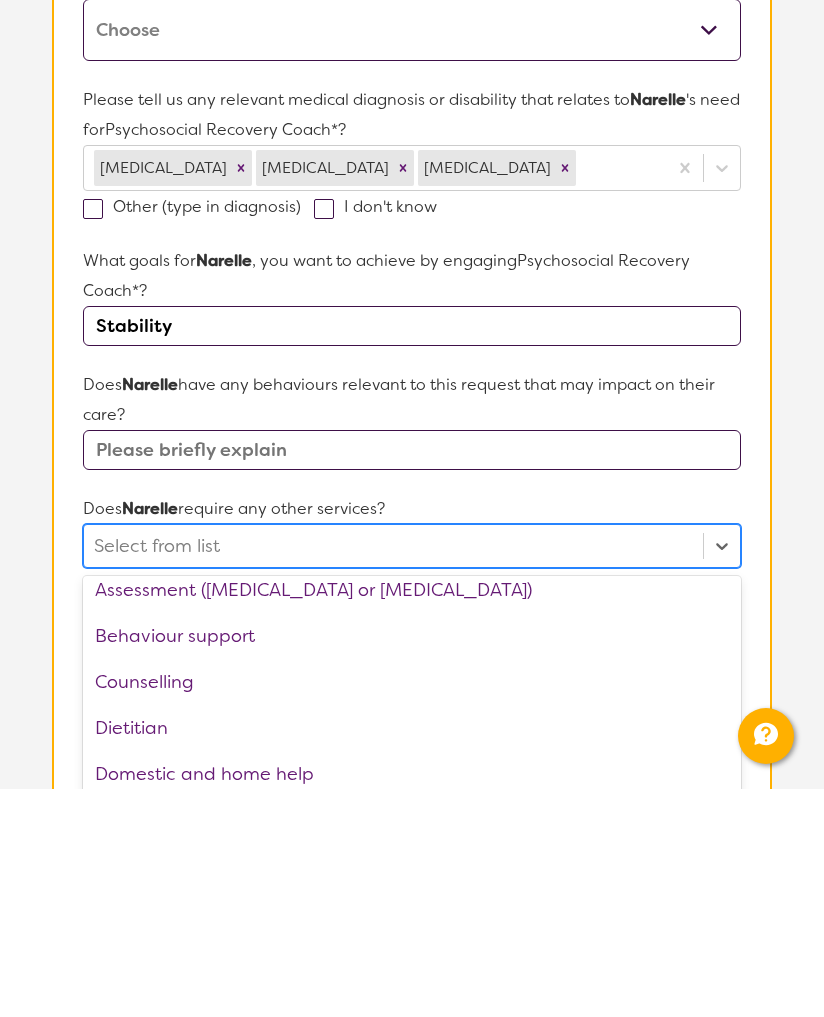 click on "Assessment ([MEDICAL_DATA] or [MEDICAL_DATA])" at bounding box center (412, 818) 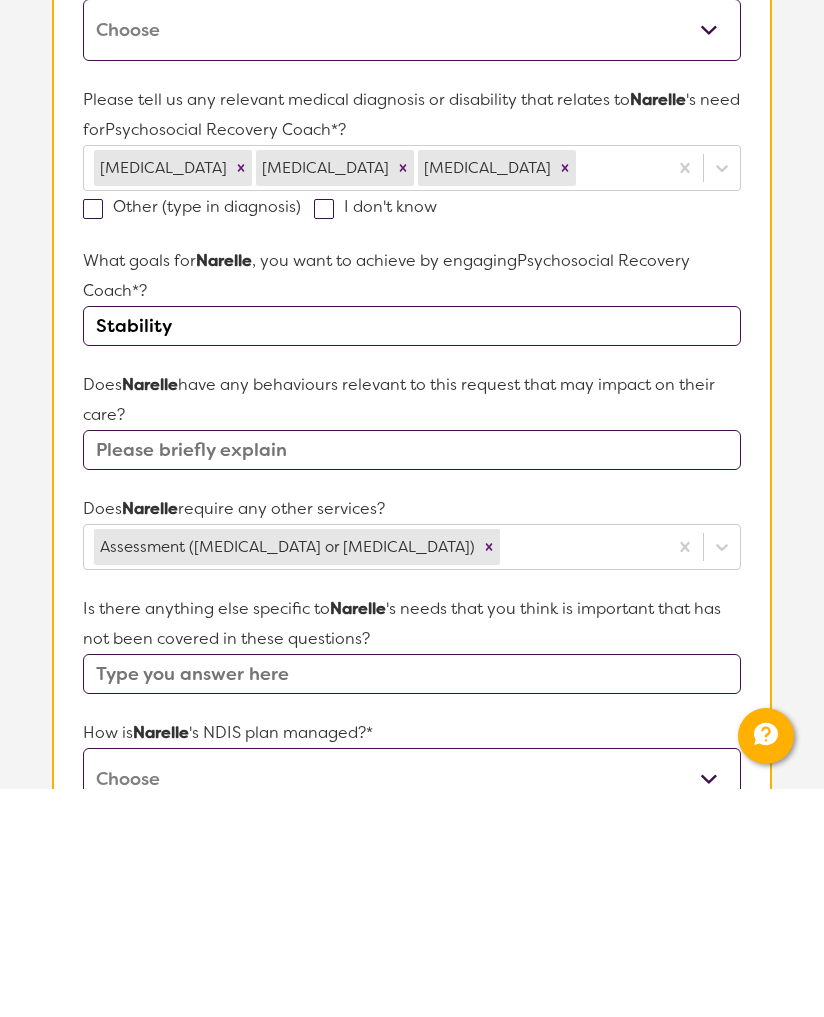 scroll, scrollTop: 544, scrollLeft: 0, axis: vertical 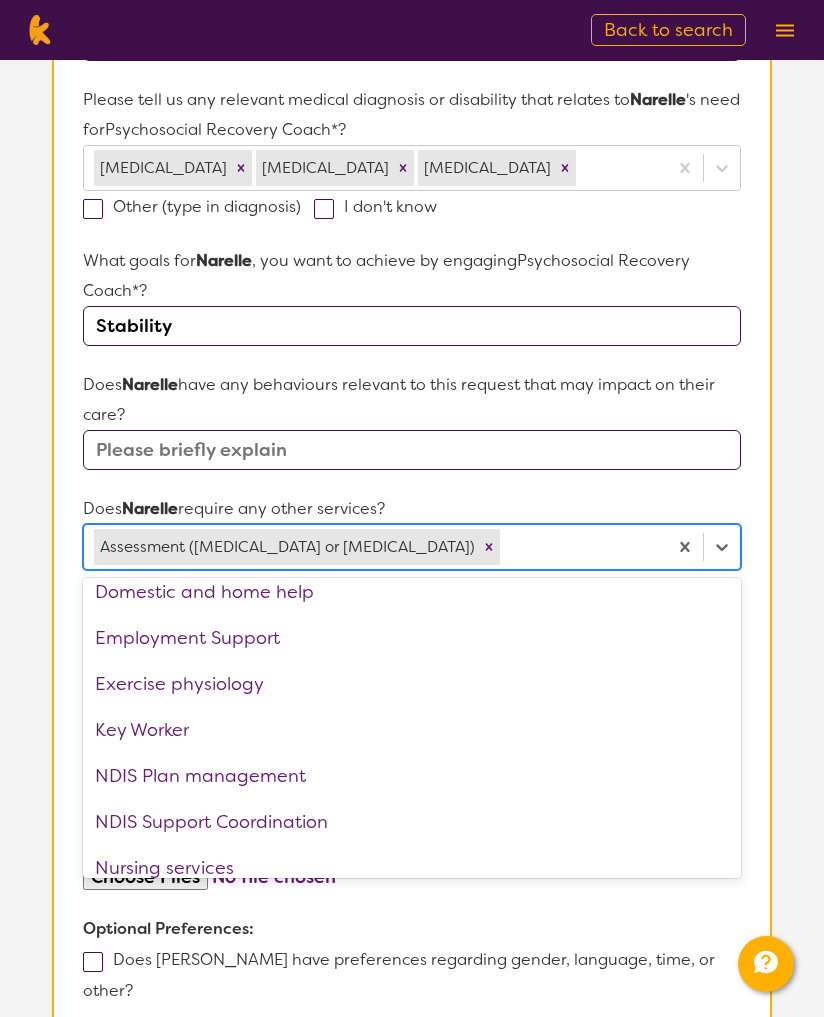 click on "Domestic and home help" at bounding box center (412, 592) 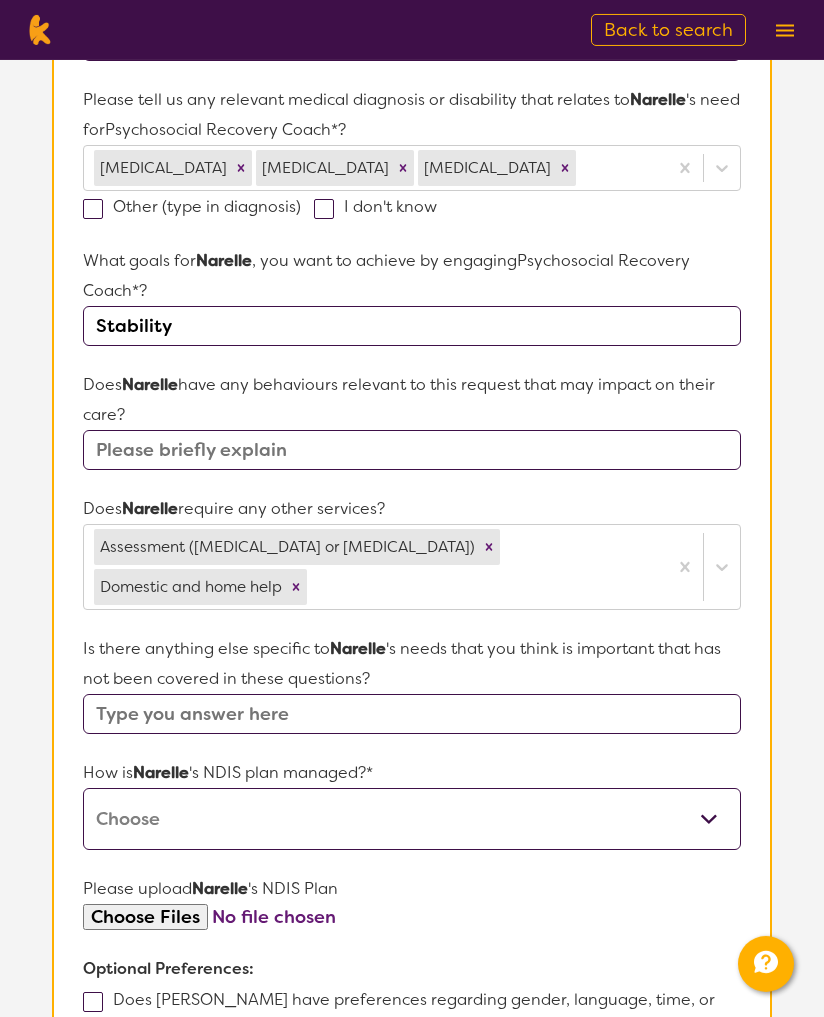 scroll, scrollTop: 544, scrollLeft: 0, axis: vertical 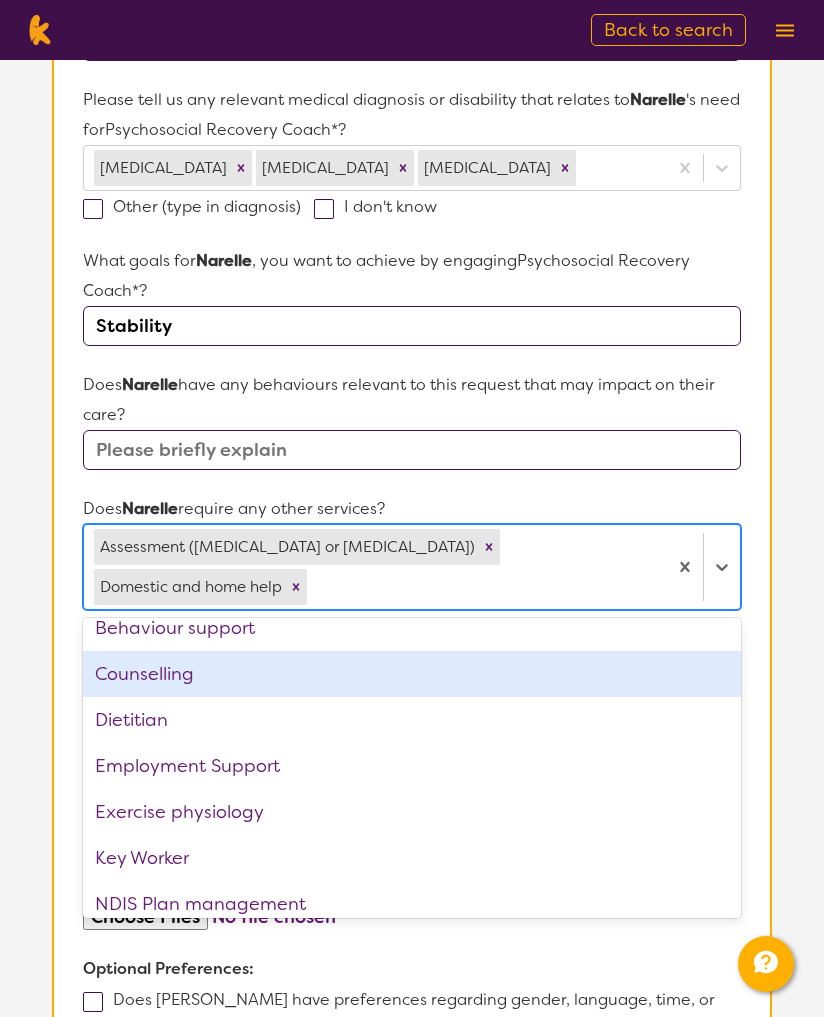 click on "Counselling" at bounding box center [412, 674] 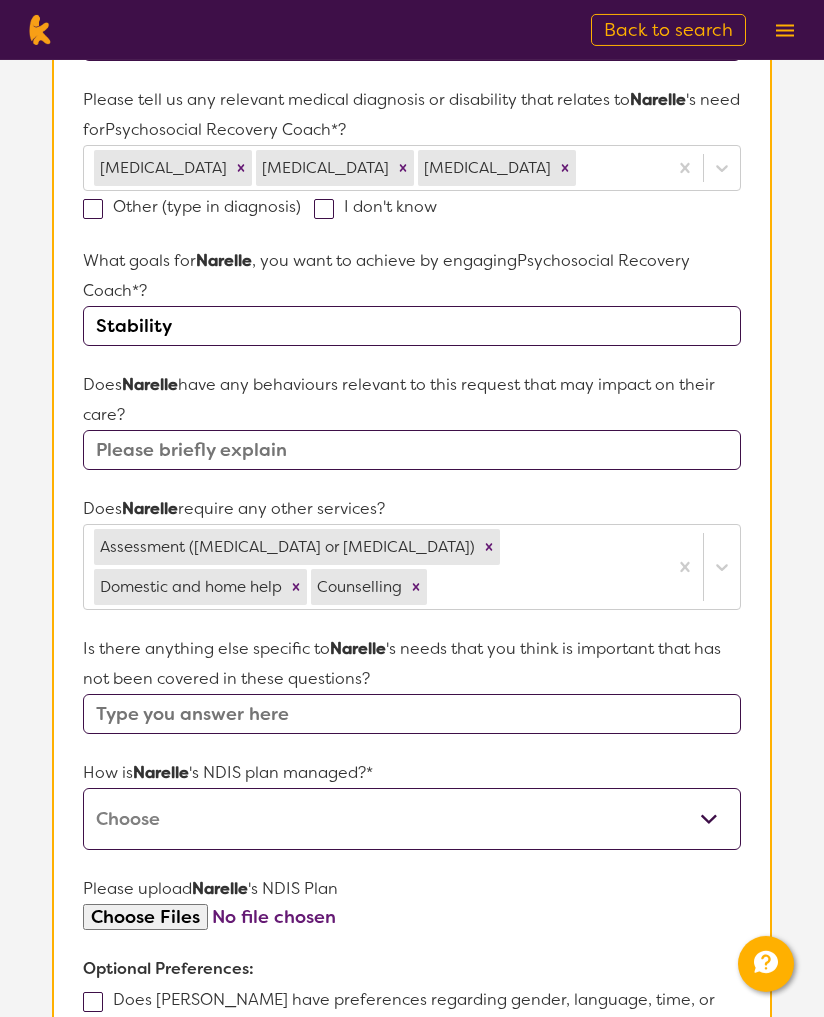 scroll, scrollTop: 544, scrollLeft: 0, axis: vertical 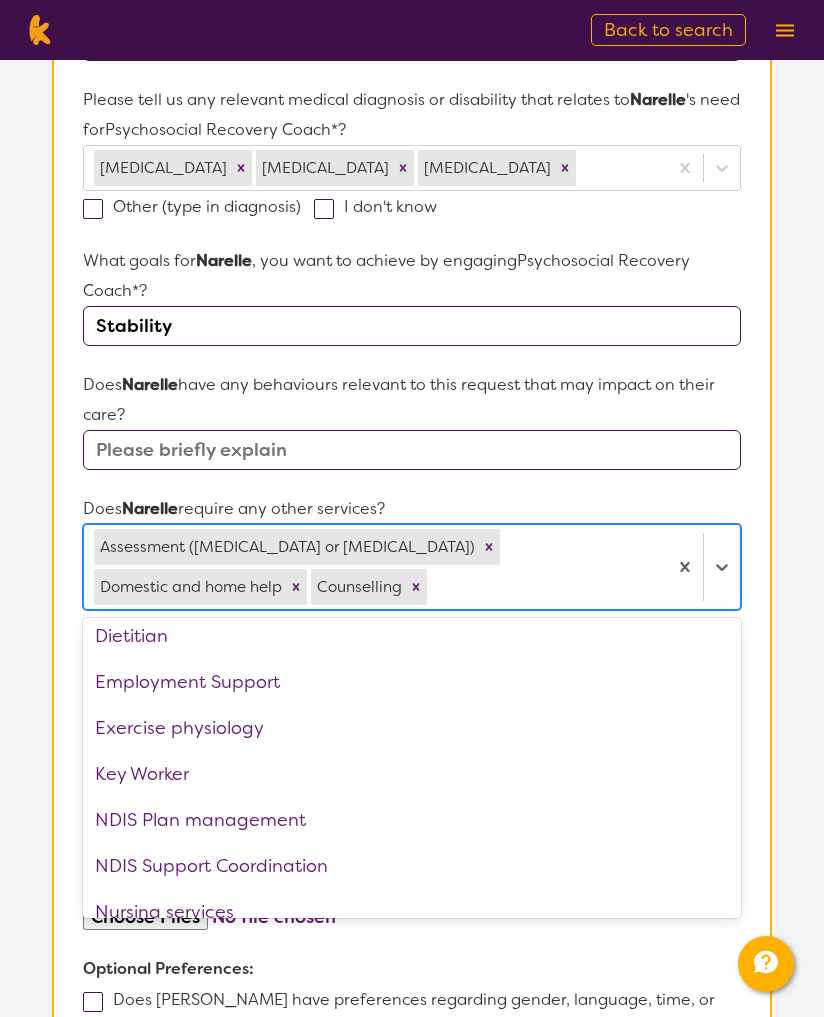 click on "Dietitian" at bounding box center (412, 636) 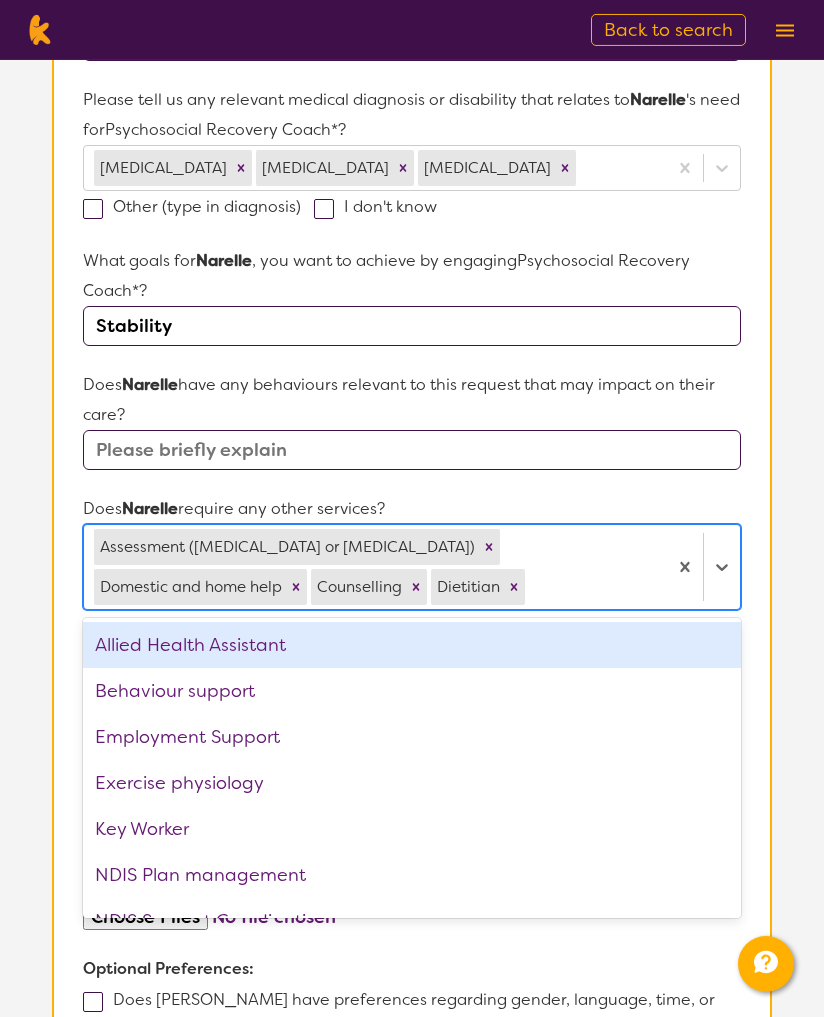 scroll, scrollTop: 544, scrollLeft: 0, axis: vertical 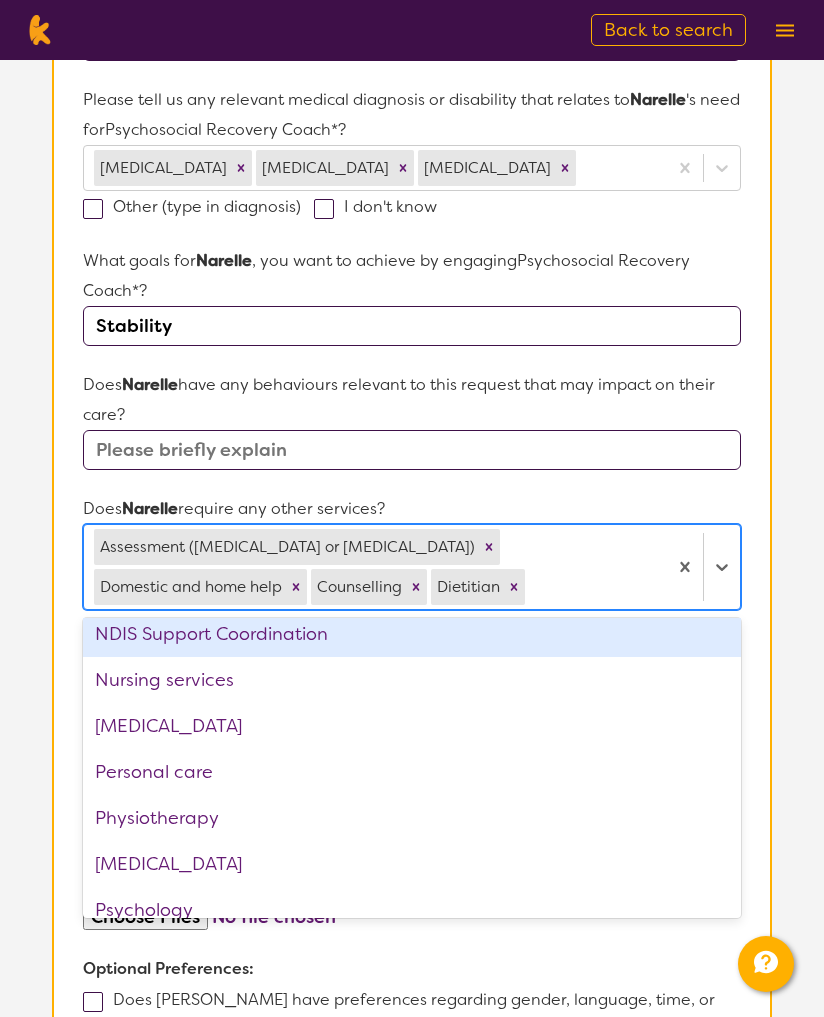 click on "NDIS Support Coordination" at bounding box center (412, 634) 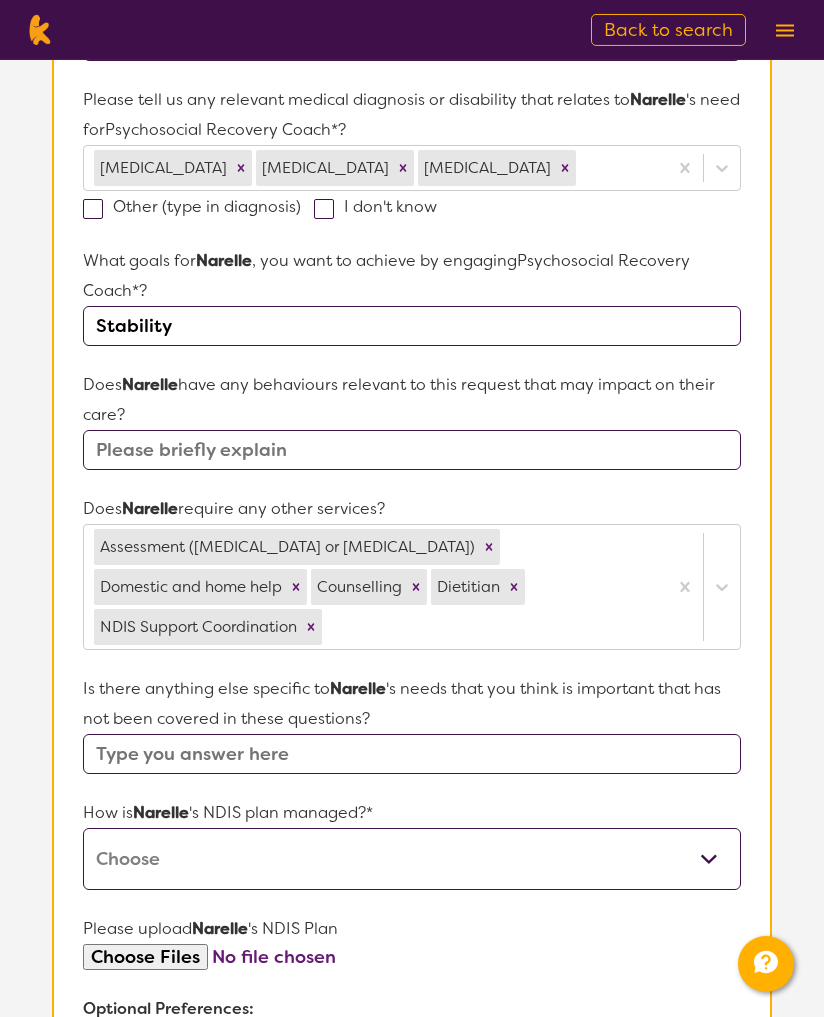 scroll, scrollTop: 544, scrollLeft: 0, axis: vertical 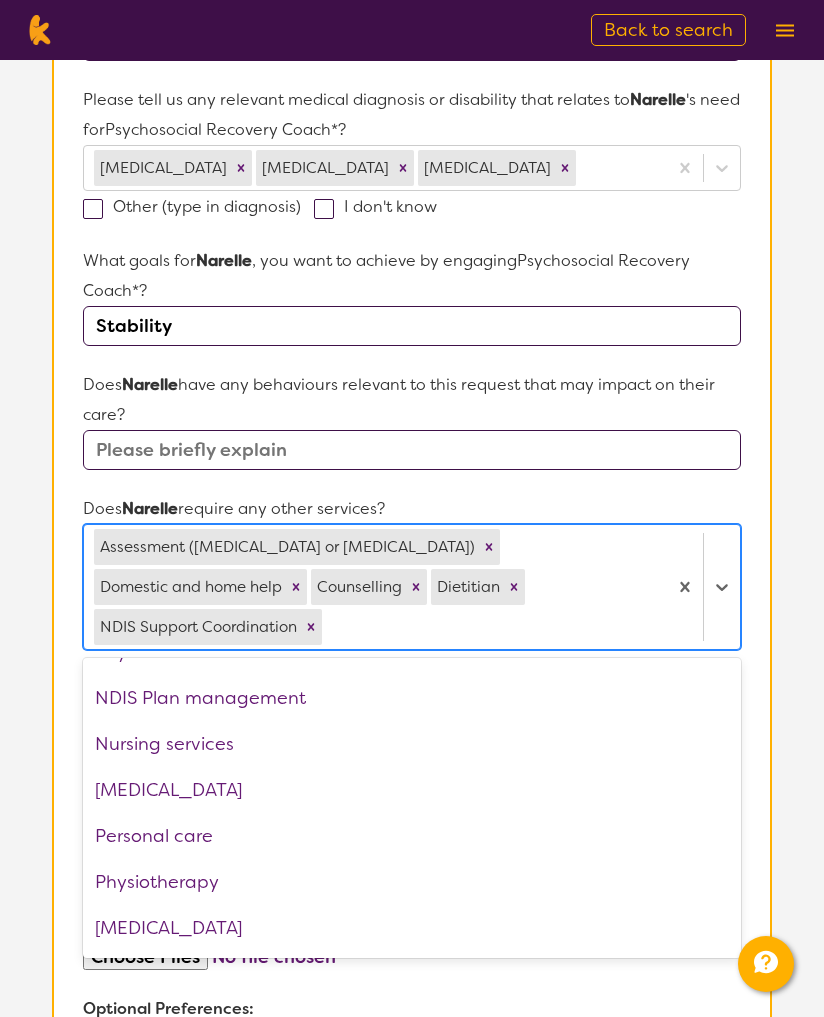 click on "NDIS Plan management" at bounding box center [412, 698] 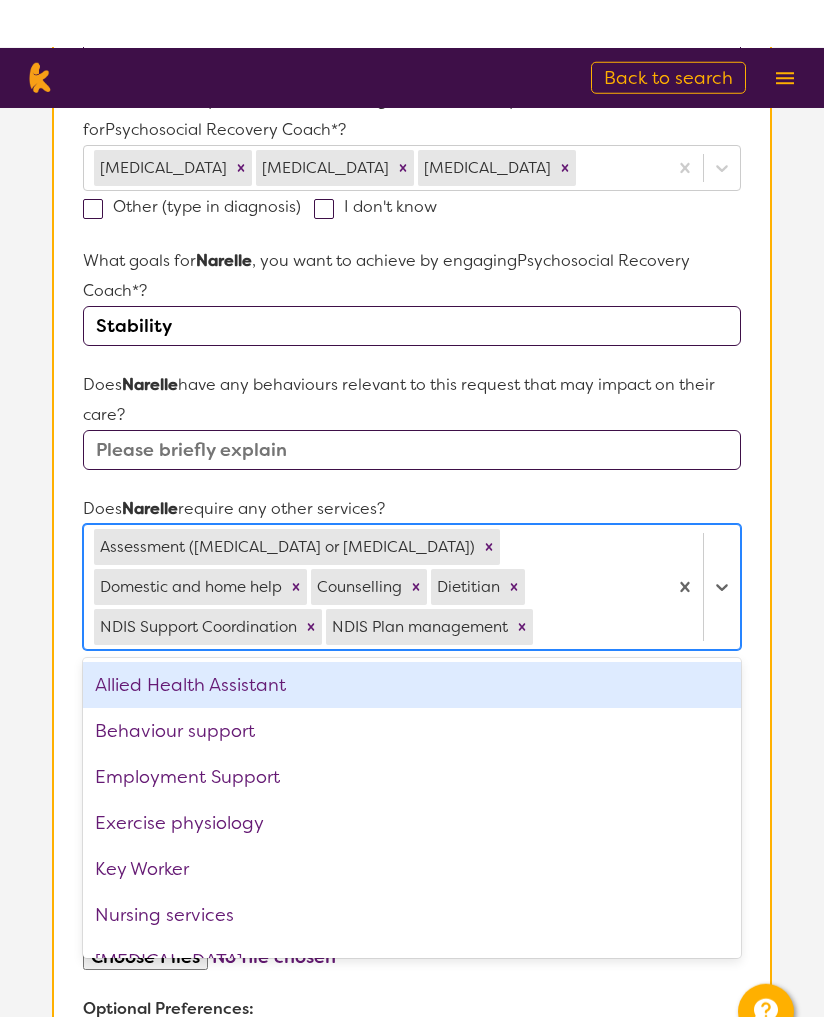 scroll, scrollTop: 592, scrollLeft: 0, axis: vertical 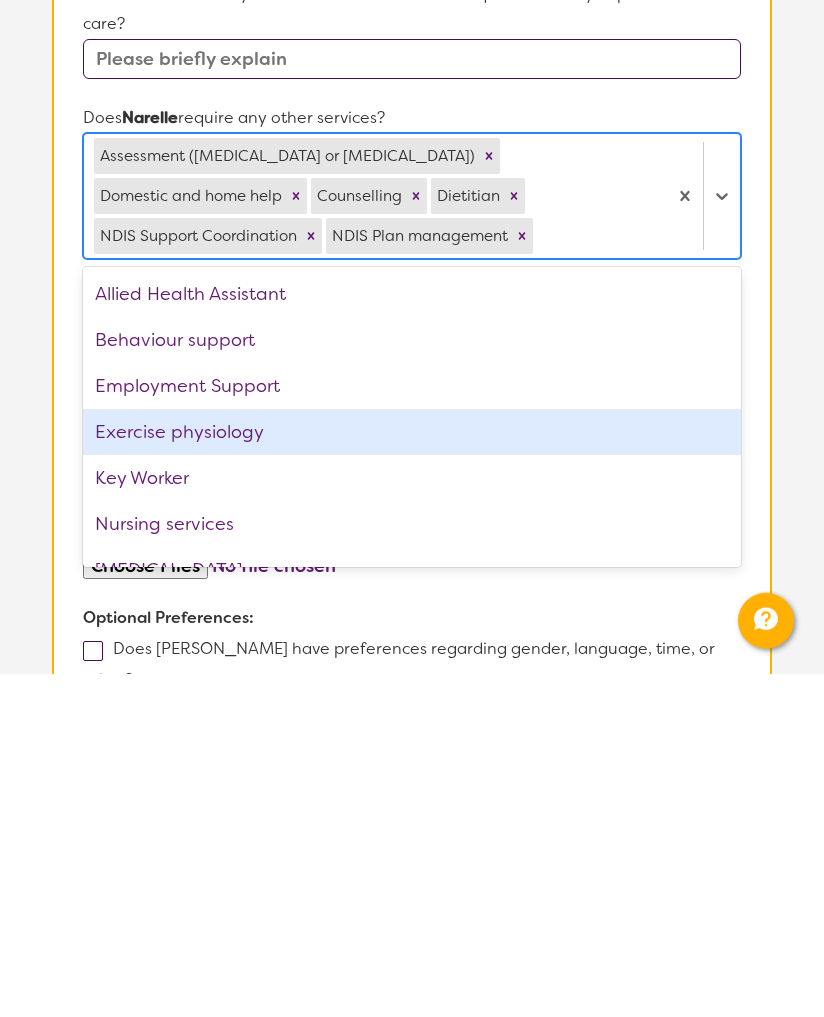 click on "Exercise physiology" at bounding box center (412, 775) 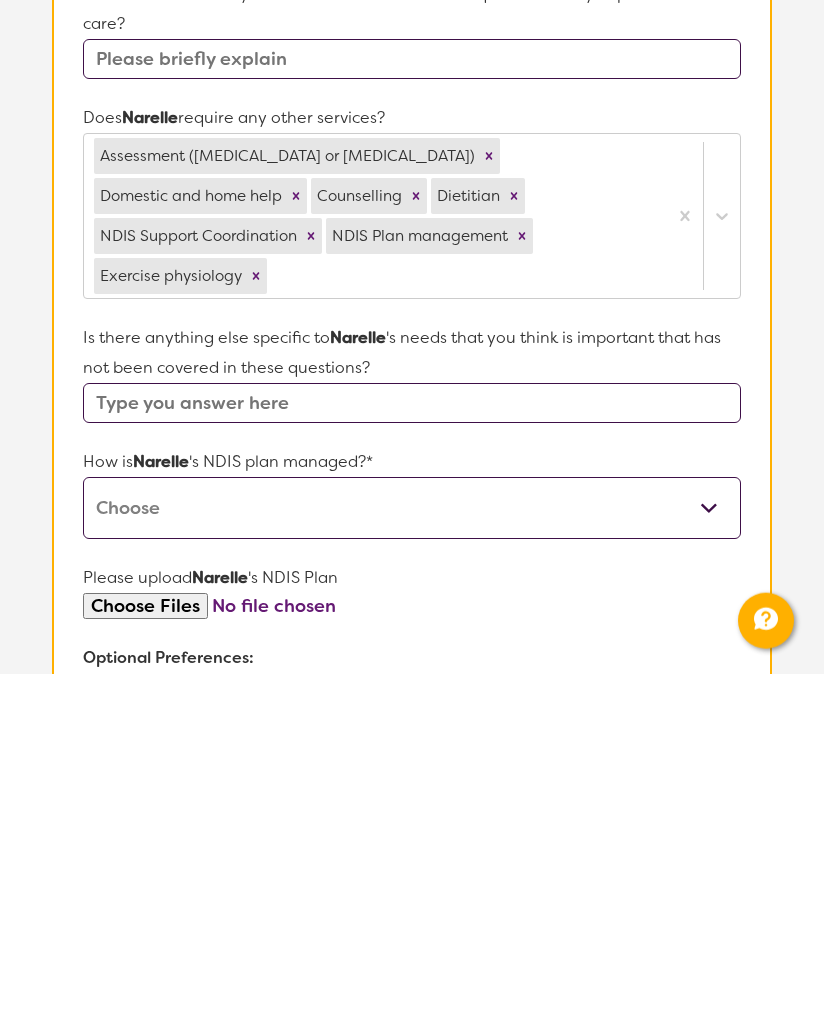 scroll, scrollTop: 936, scrollLeft: 0, axis: vertical 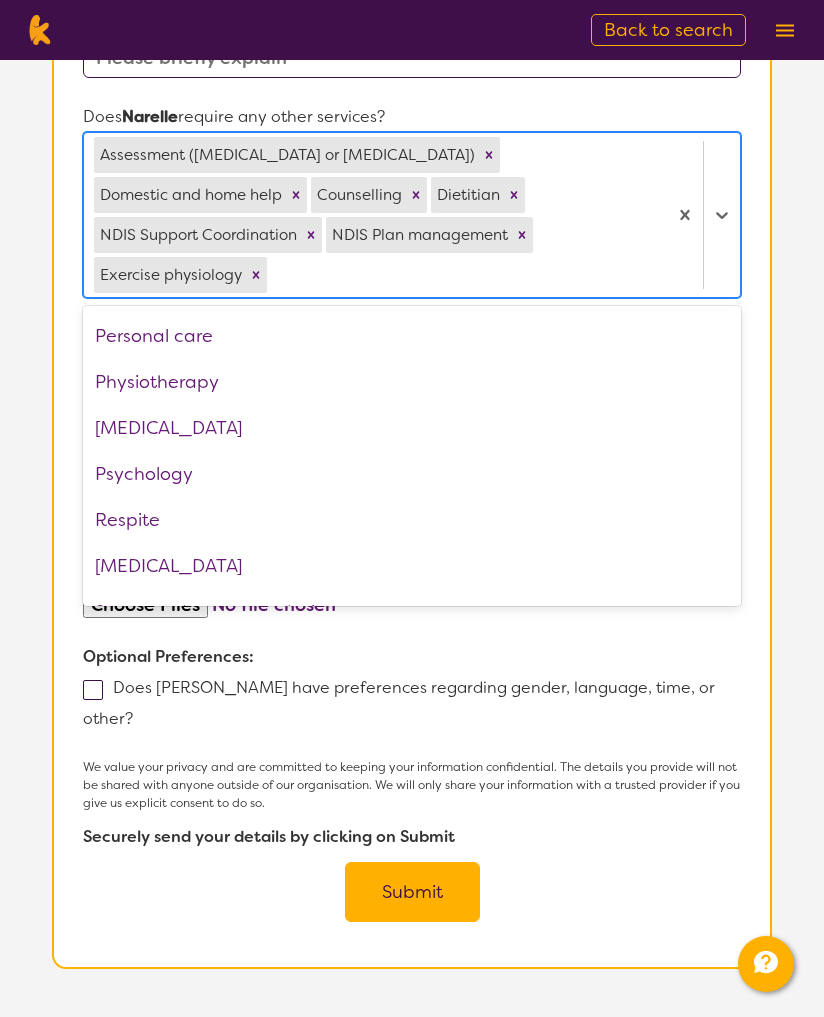 click on "Psychology" at bounding box center [412, 474] 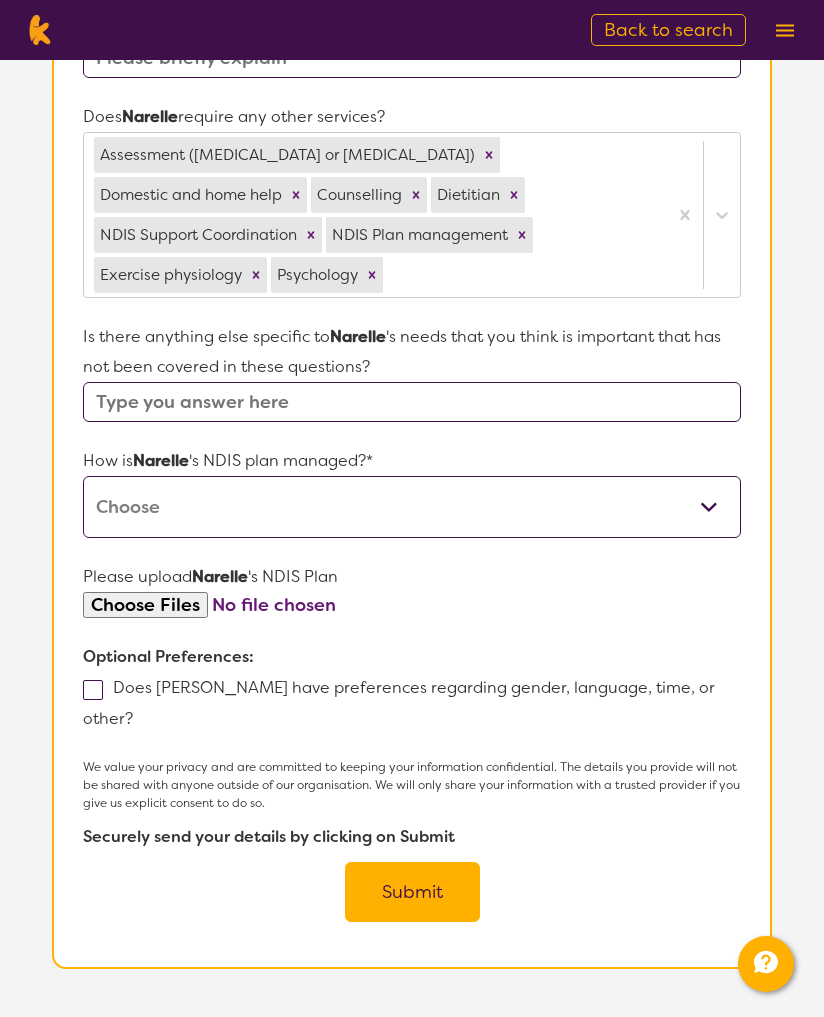 scroll, scrollTop: 936, scrollLeft: 0, axis: vertical 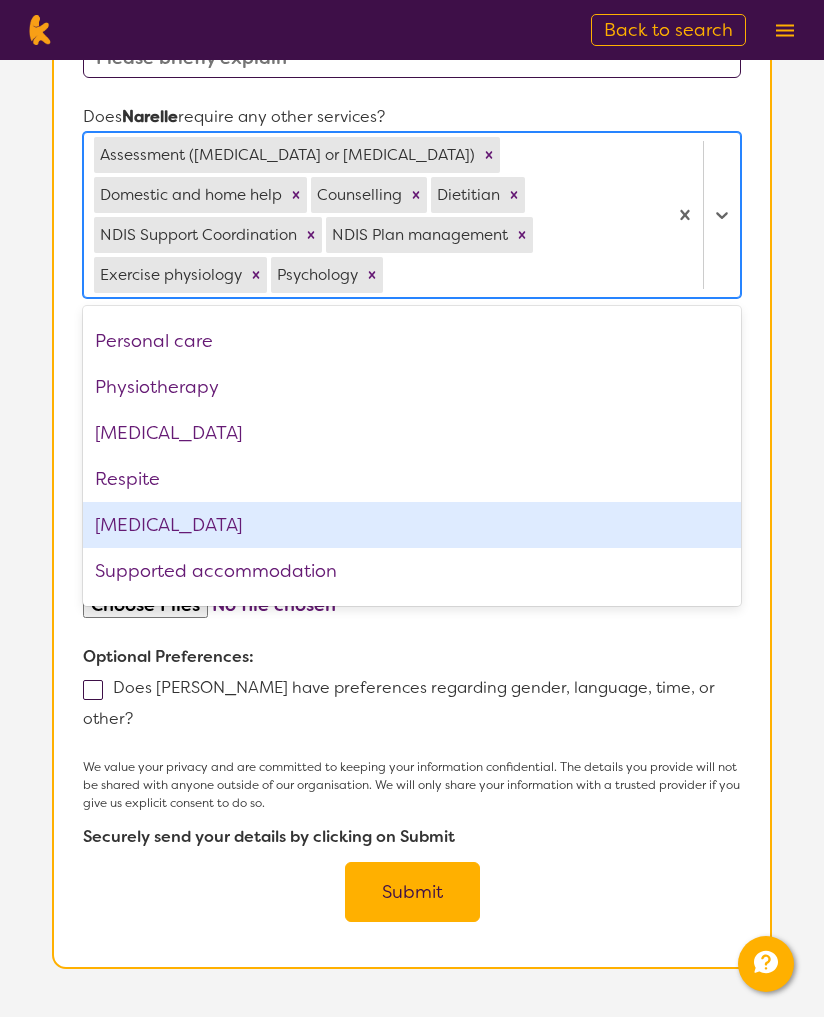 click on "[MEDICAL_DATA]" at bounding box center (412, 525) 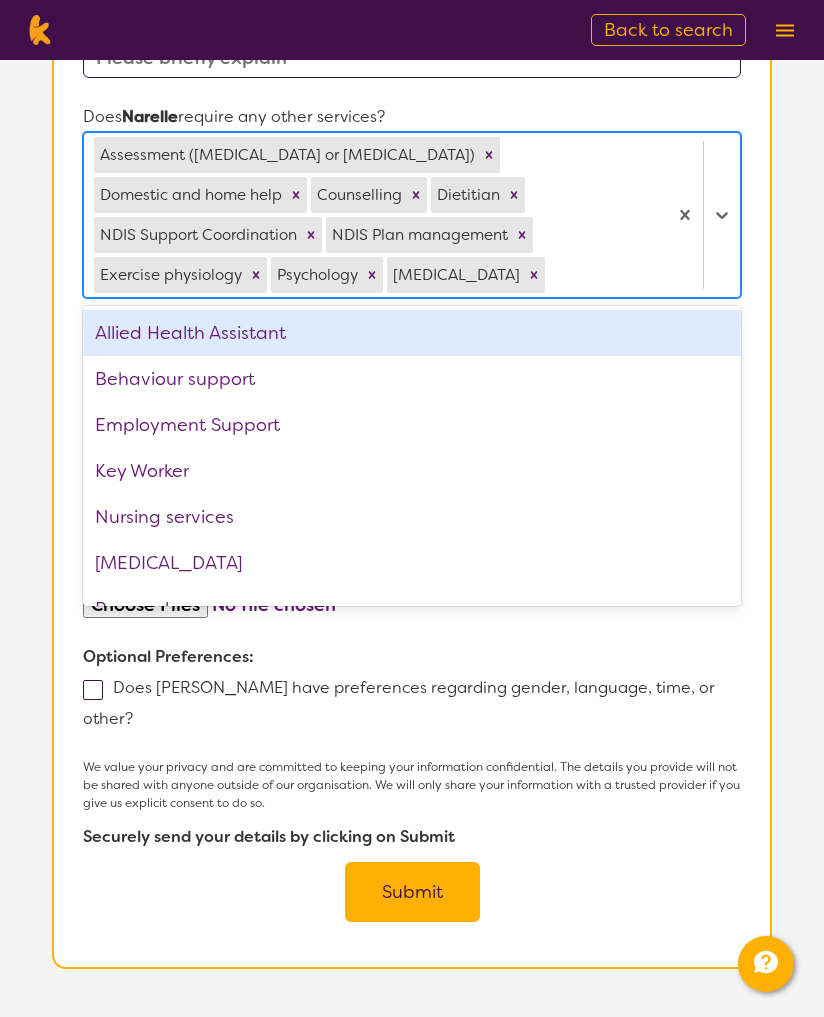 scroll, scrollTop: 936, scrollLeft: 0, axis: vertical 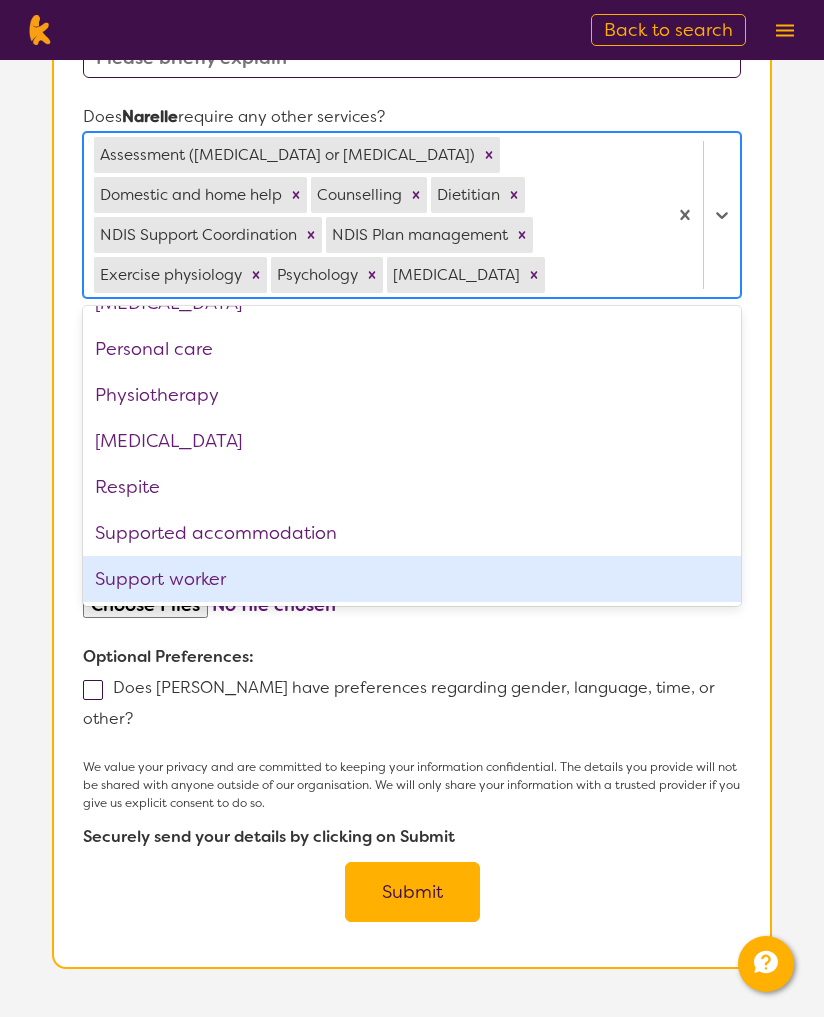 click on "Support worker" at bounding box center (412, 579) 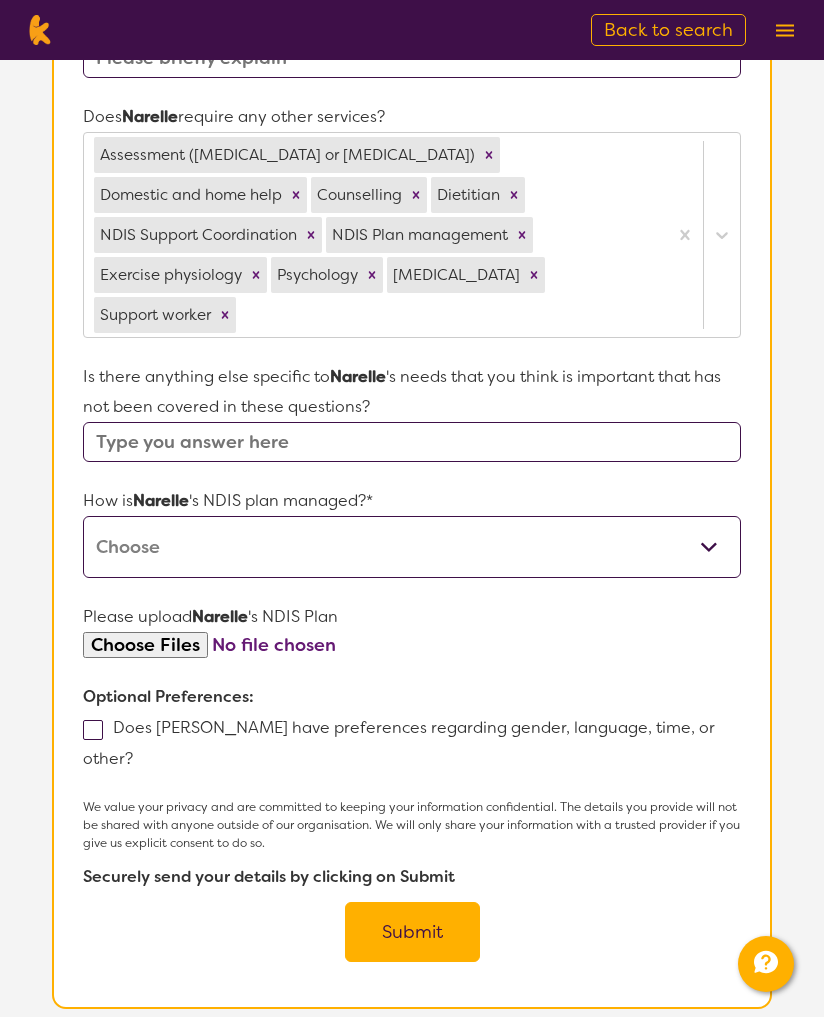 click on "Self-managed NDIS plan Managed by a registered plan management provider (not the NDIA) Agency-managed (by the NDIA) I'm not sure" at bounding box center [412, 547] 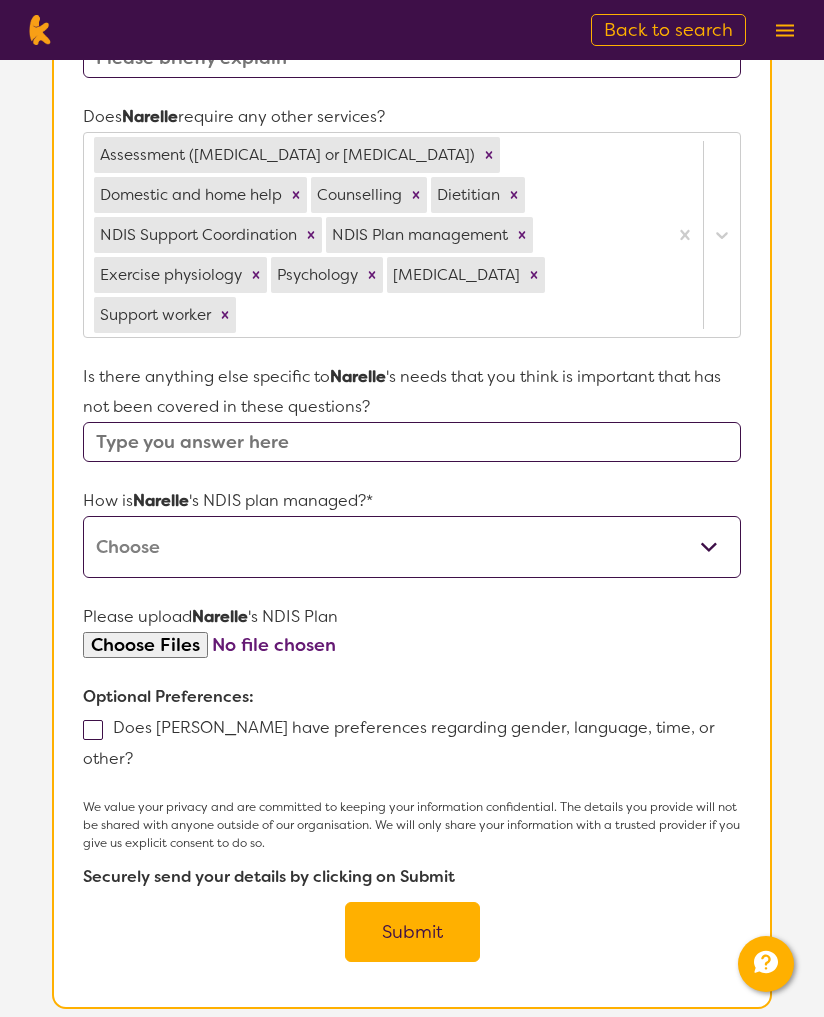 select on "I'm not sure" 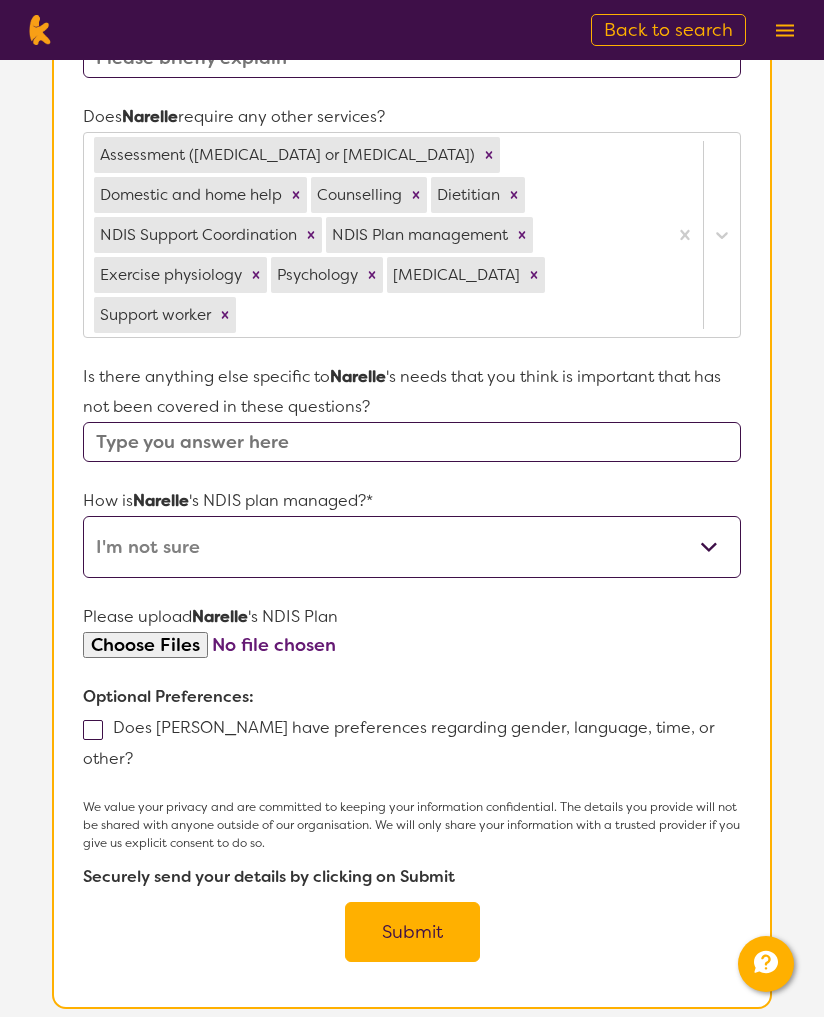 click on "Submit" at bounding box center (412, 932) 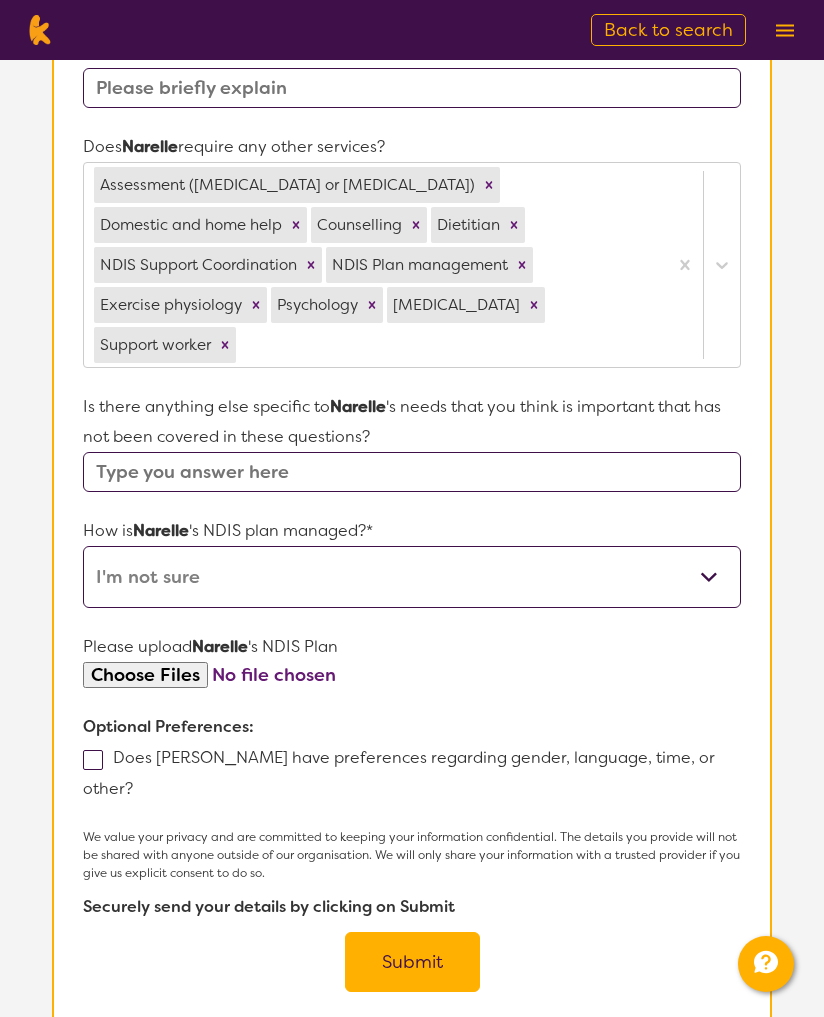scroll, scrollTop: 47, scrollLeft: 0, axis: vertical 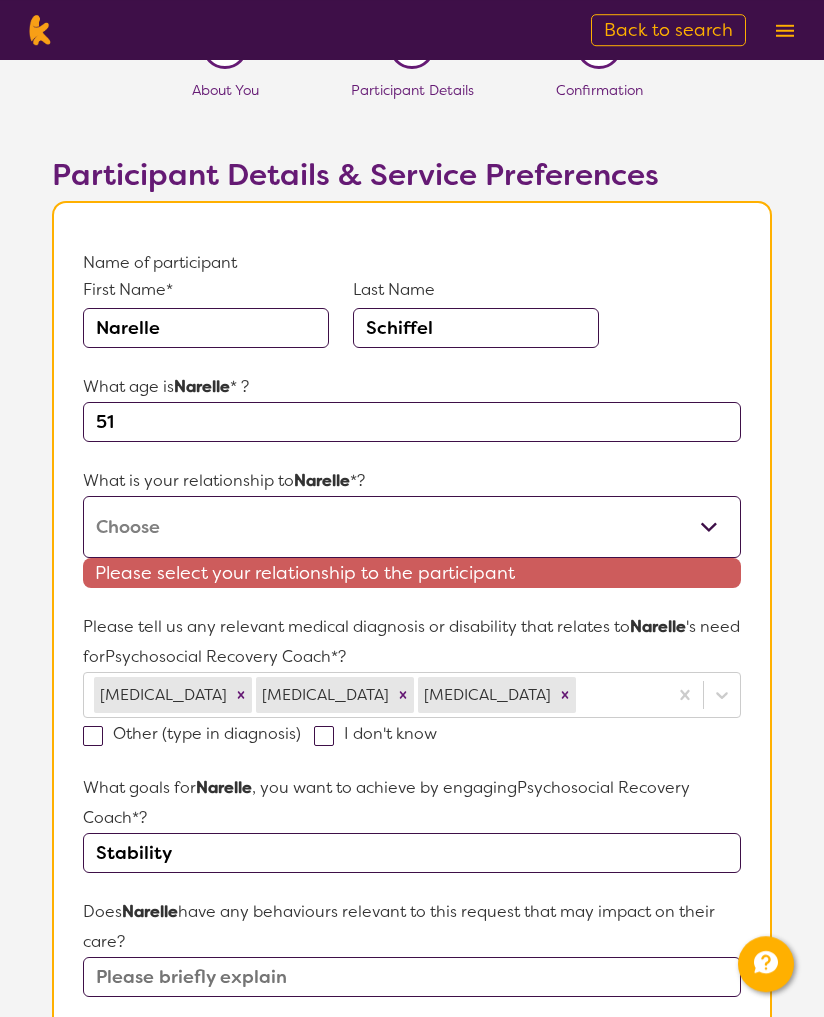 select on "This request is for myself" 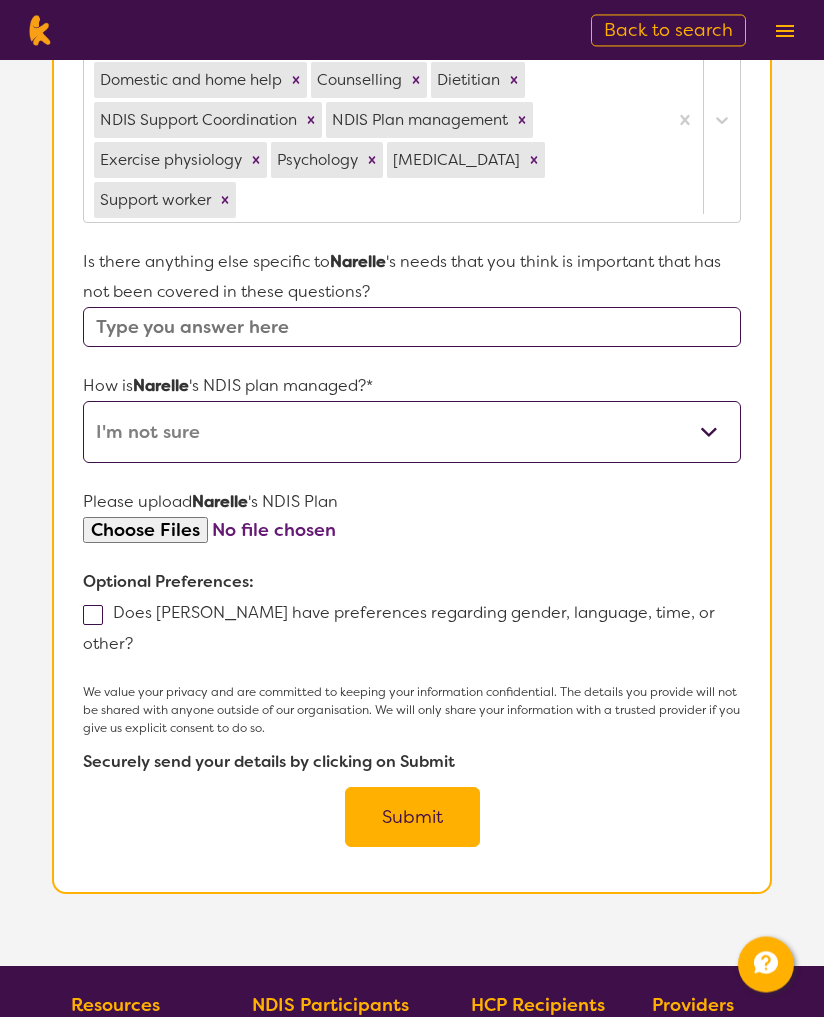 scroll, scrollTop: 1146, scrollLeft: 0, axis: vertical 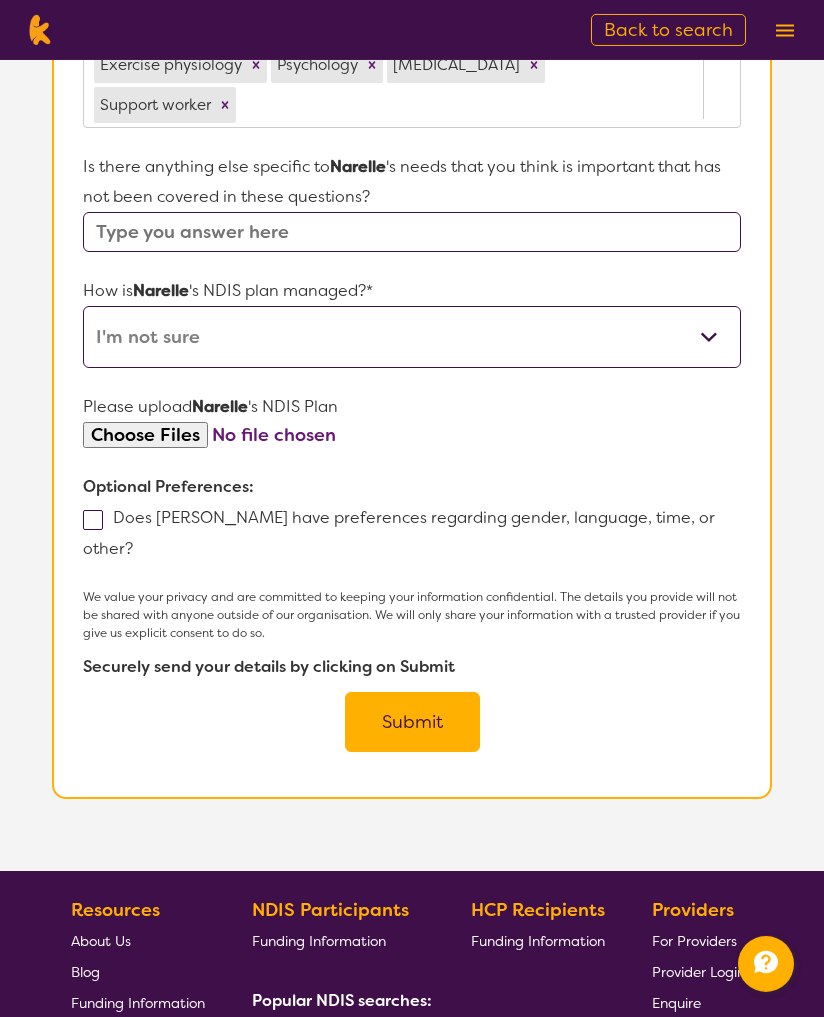 click on "Submit" at bounding box center (412, 722) 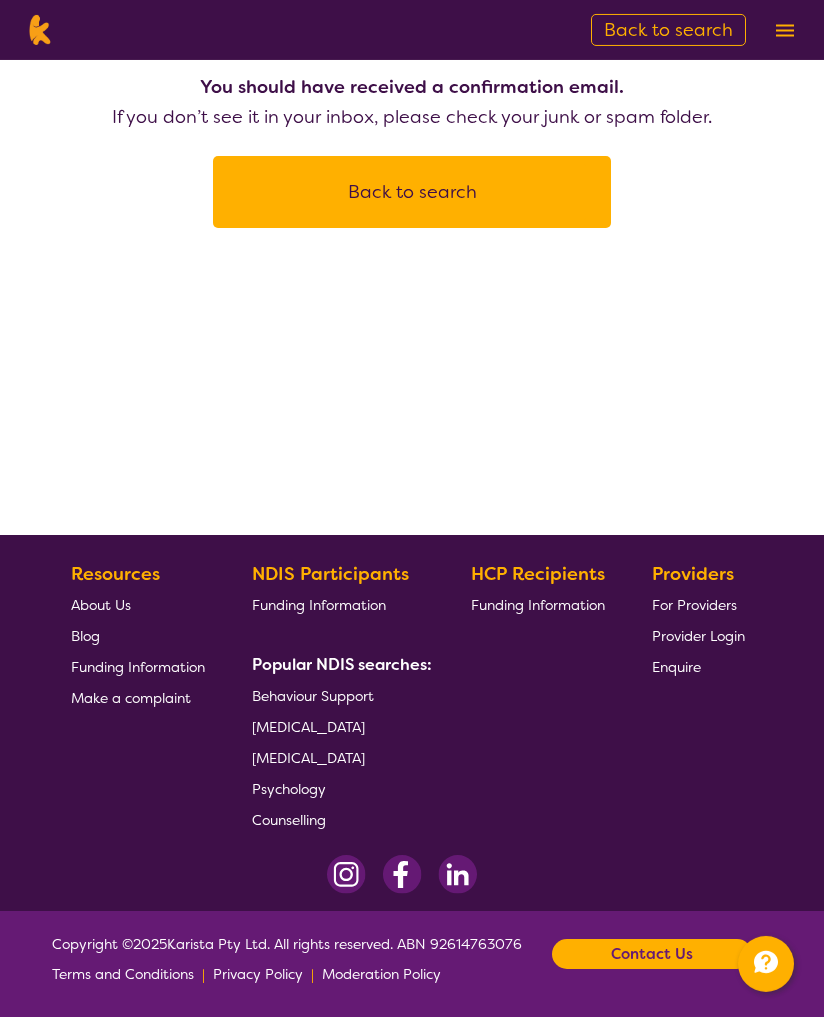 scroll, scrollTop: 0, scrollLeft: 0, axis: both 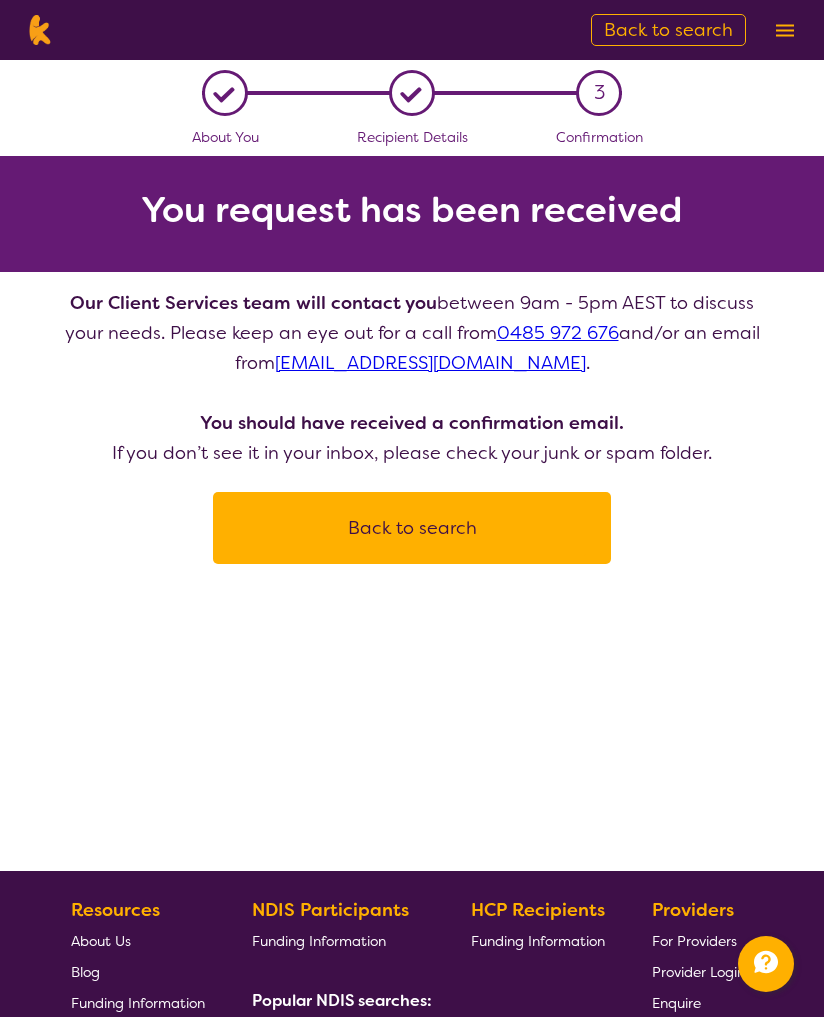 click on "Back to search" at bounding box center (412, 528) 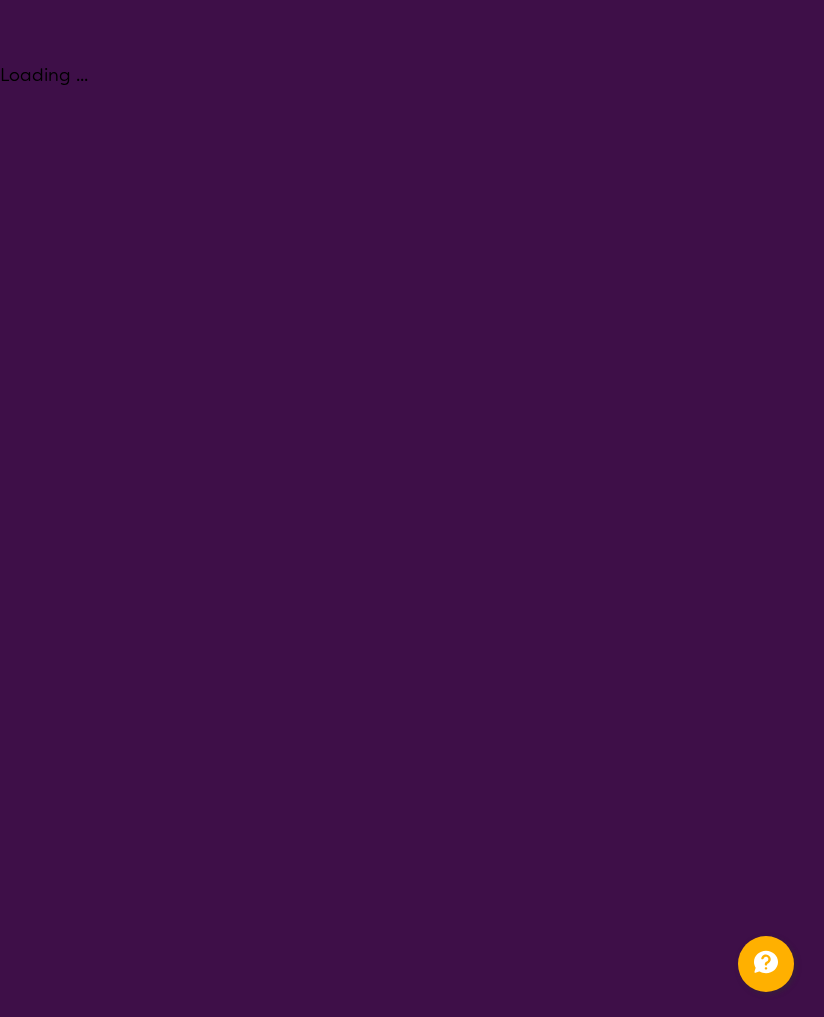 select on "Psychosocial Recovery Coach" 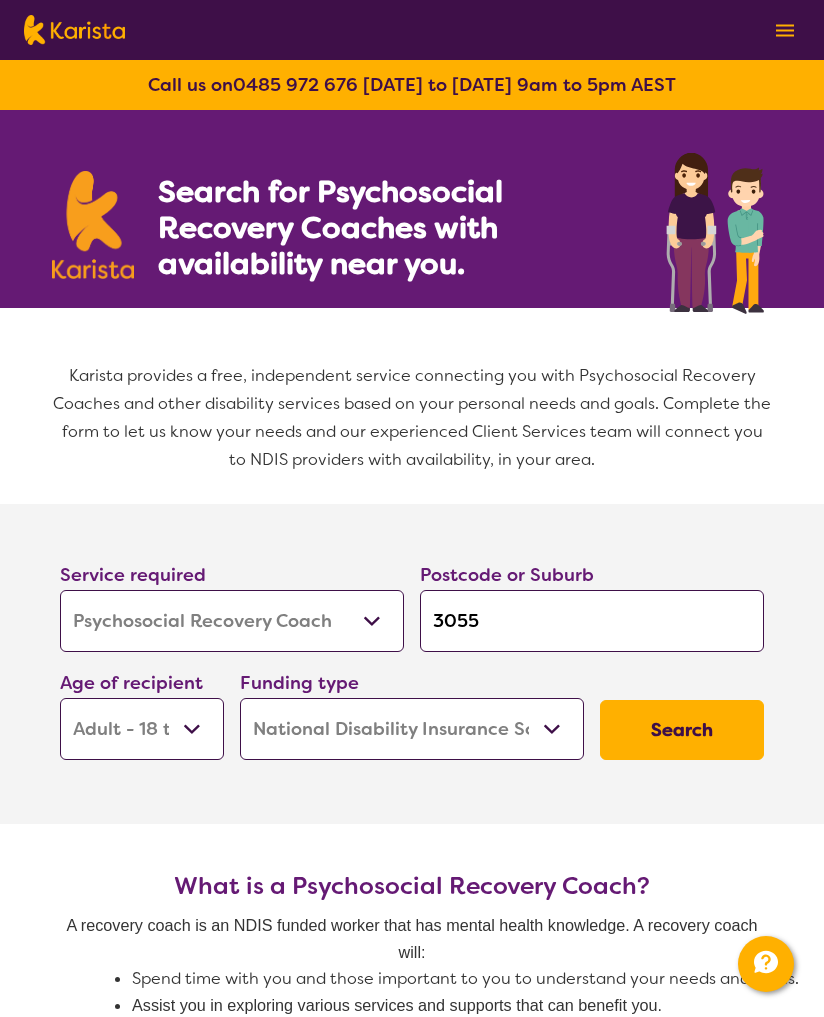 click on "Search" at bounding box center (682, 730) 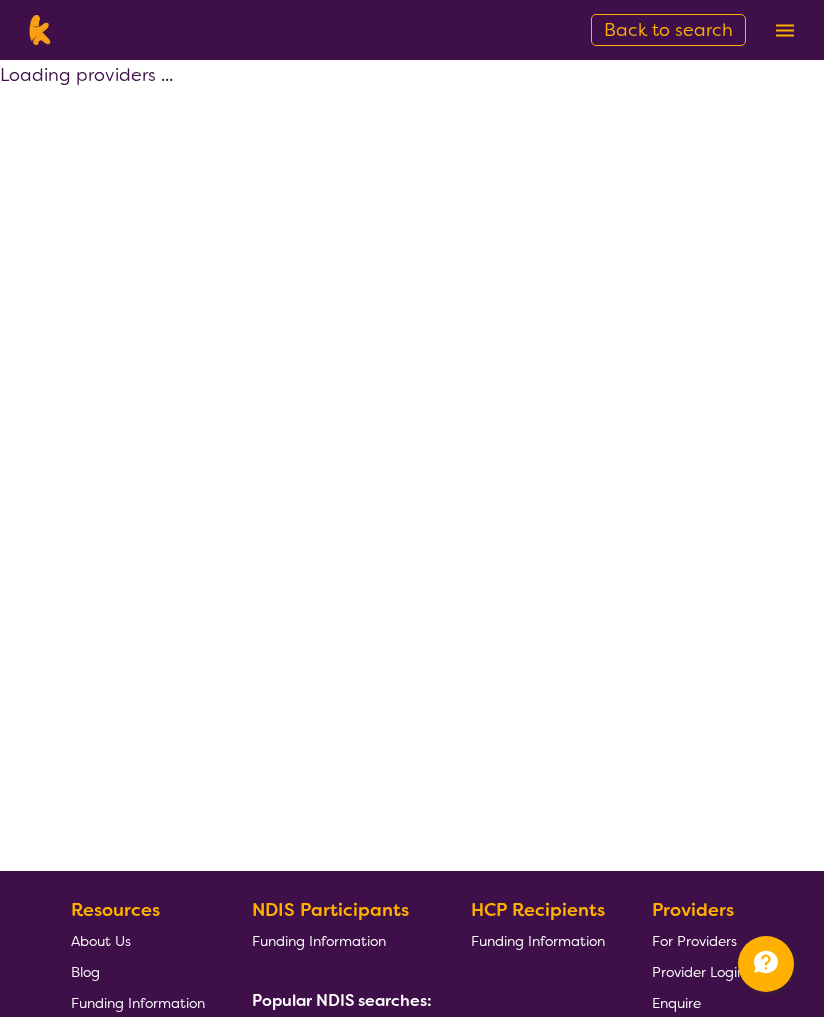 select on "by_score" 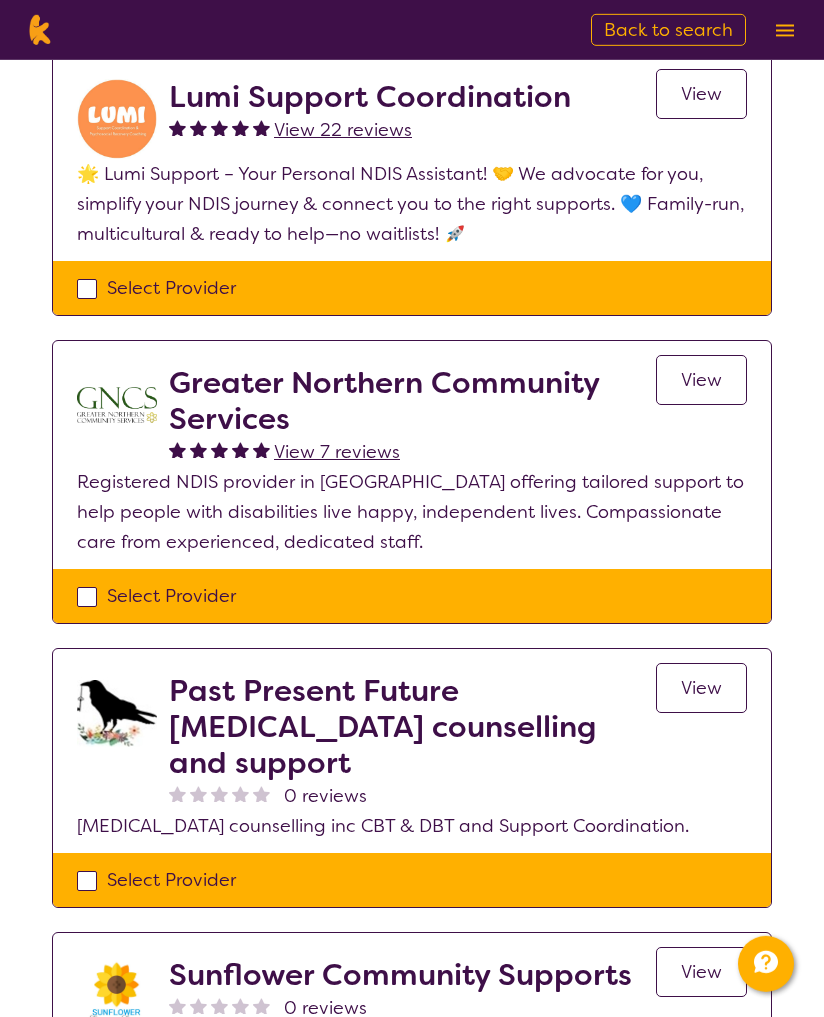 scroll, scrollTop: 687, scrollLeft: 0, axis: vertical 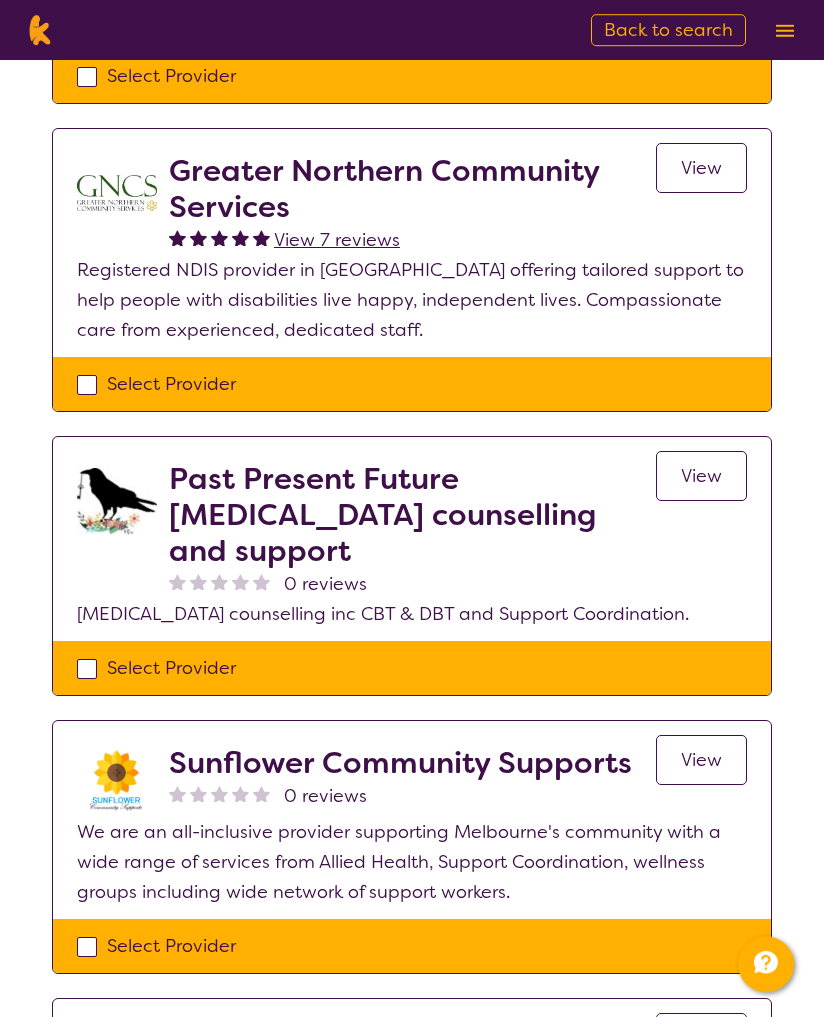 click on "Past Present Future [MEDICAL_DATA] counselling and support" at bounding box center (412, 515) 